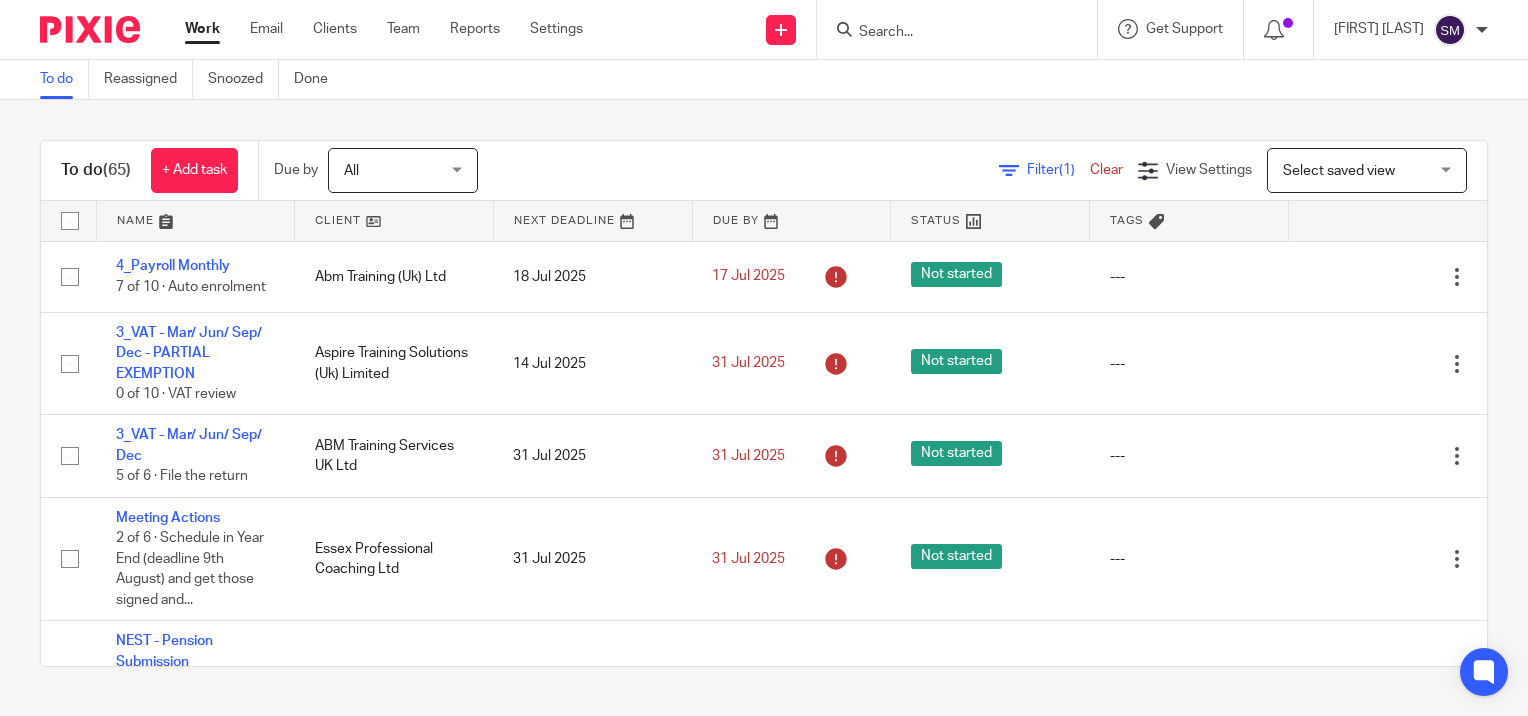 scroll, scrollTop: 0, scrollLeft: 0, axis: both 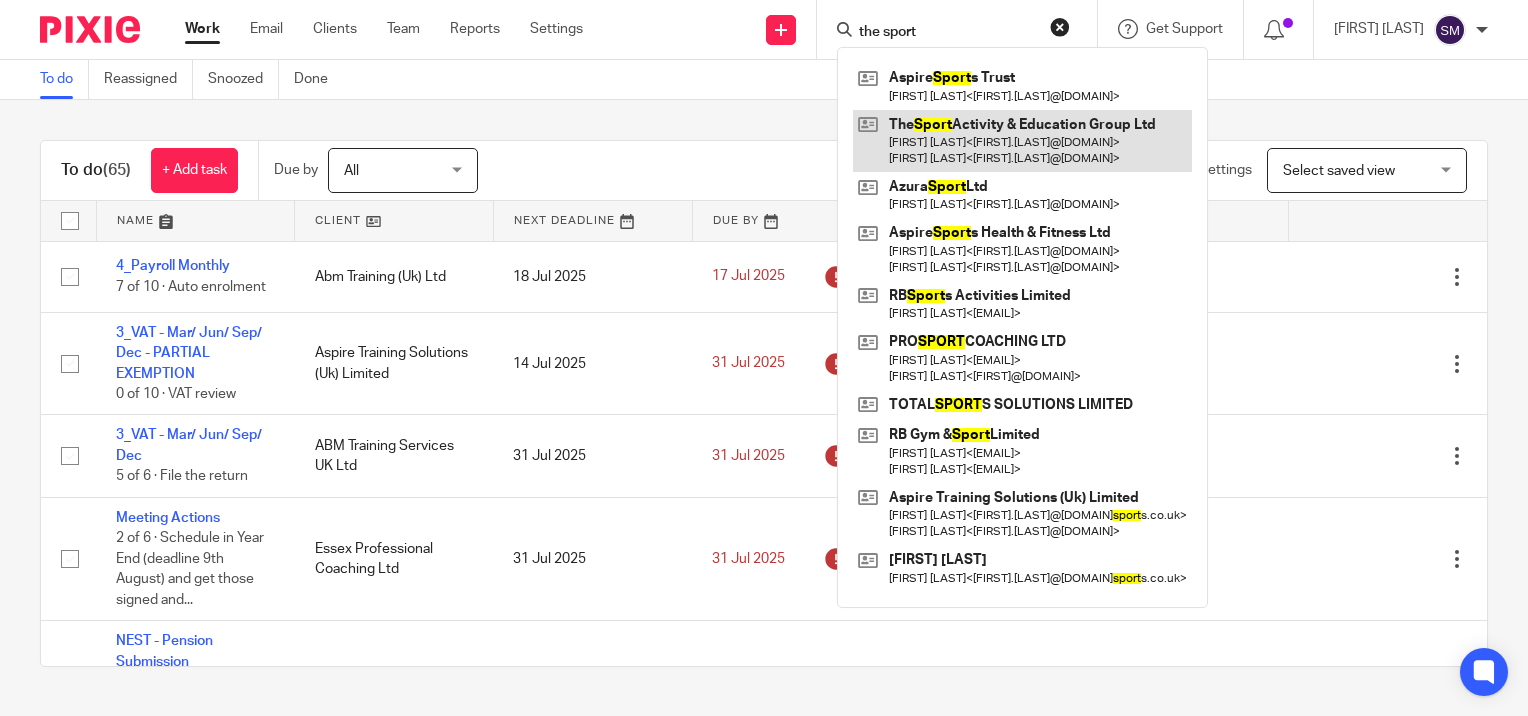 type on "the sport" 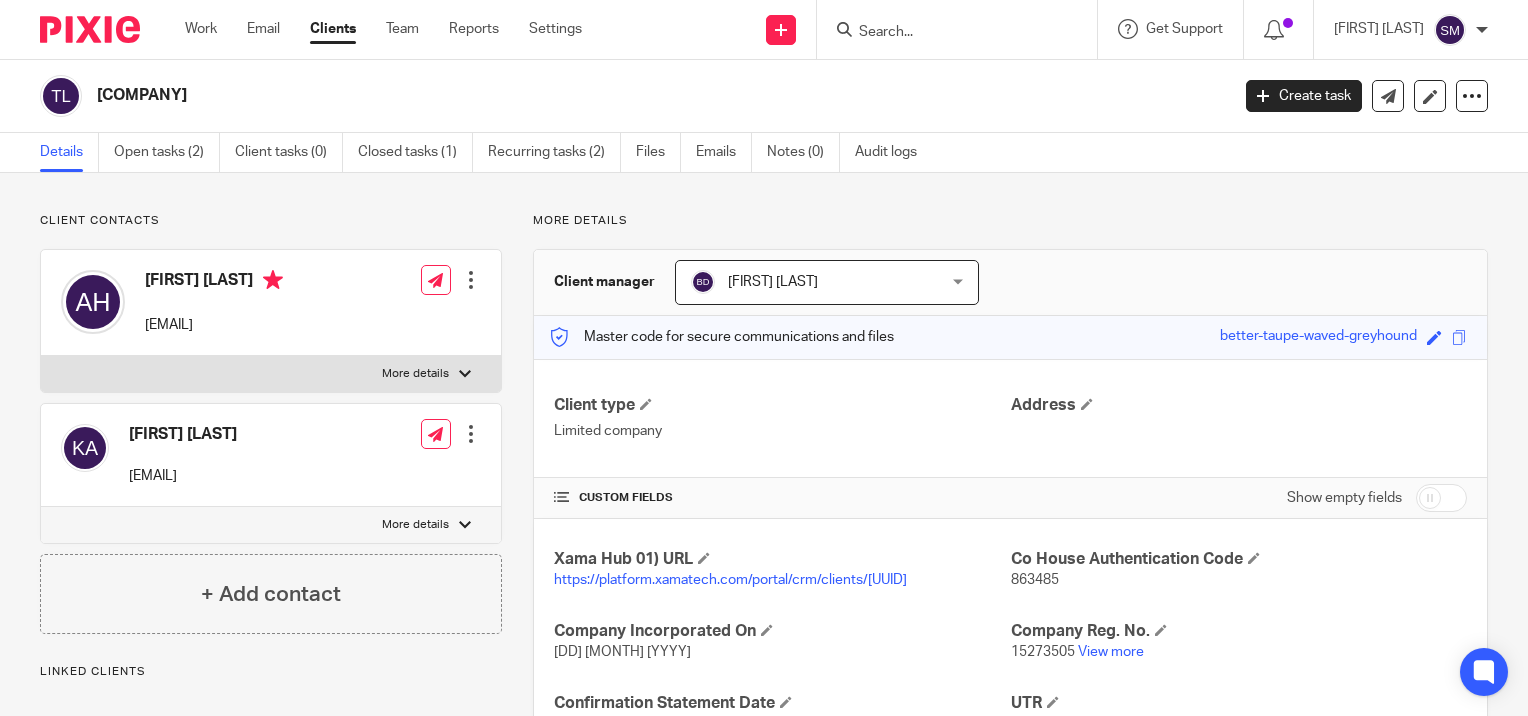 scroll, scrollTop: 0, scrollLeft: 0, axis: both 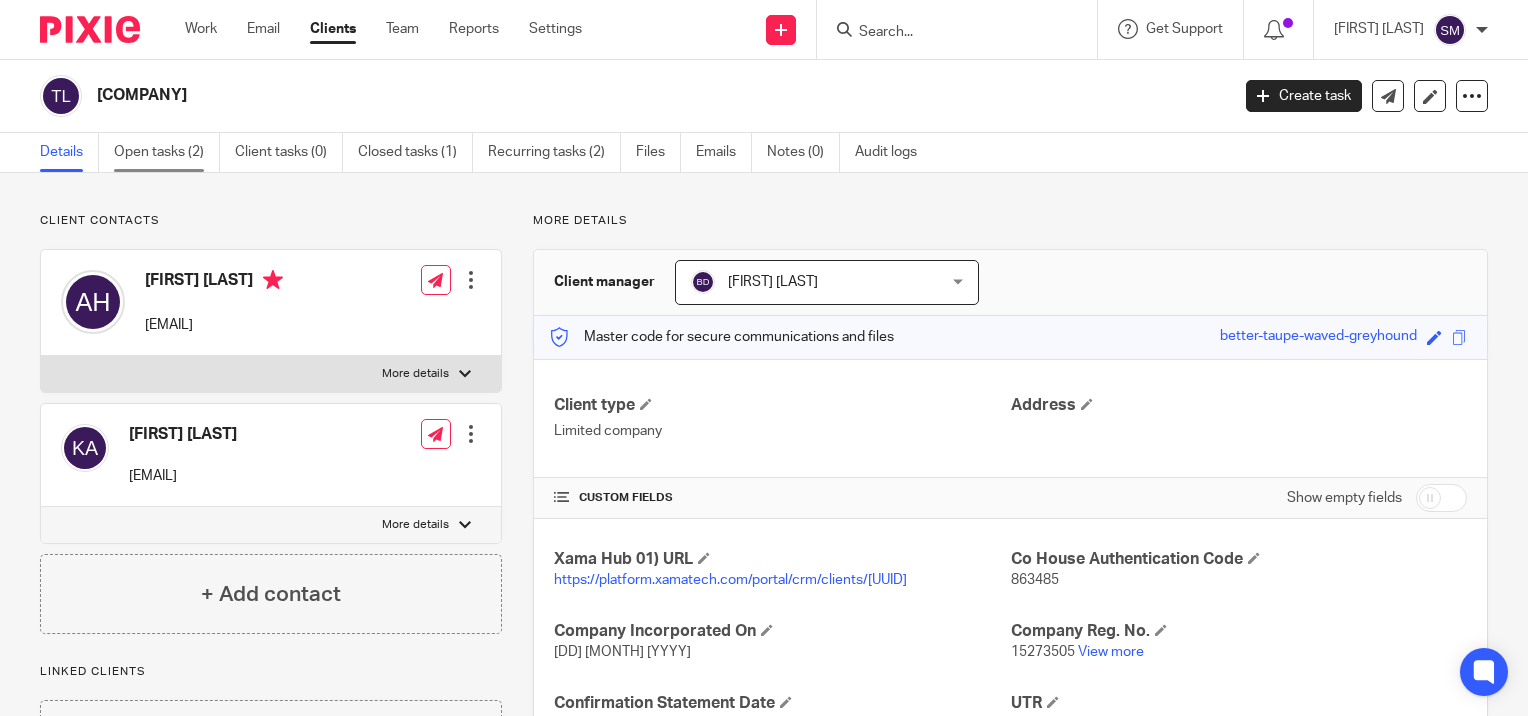click on "Open tasks (2)" at bounding box center (167, 152) 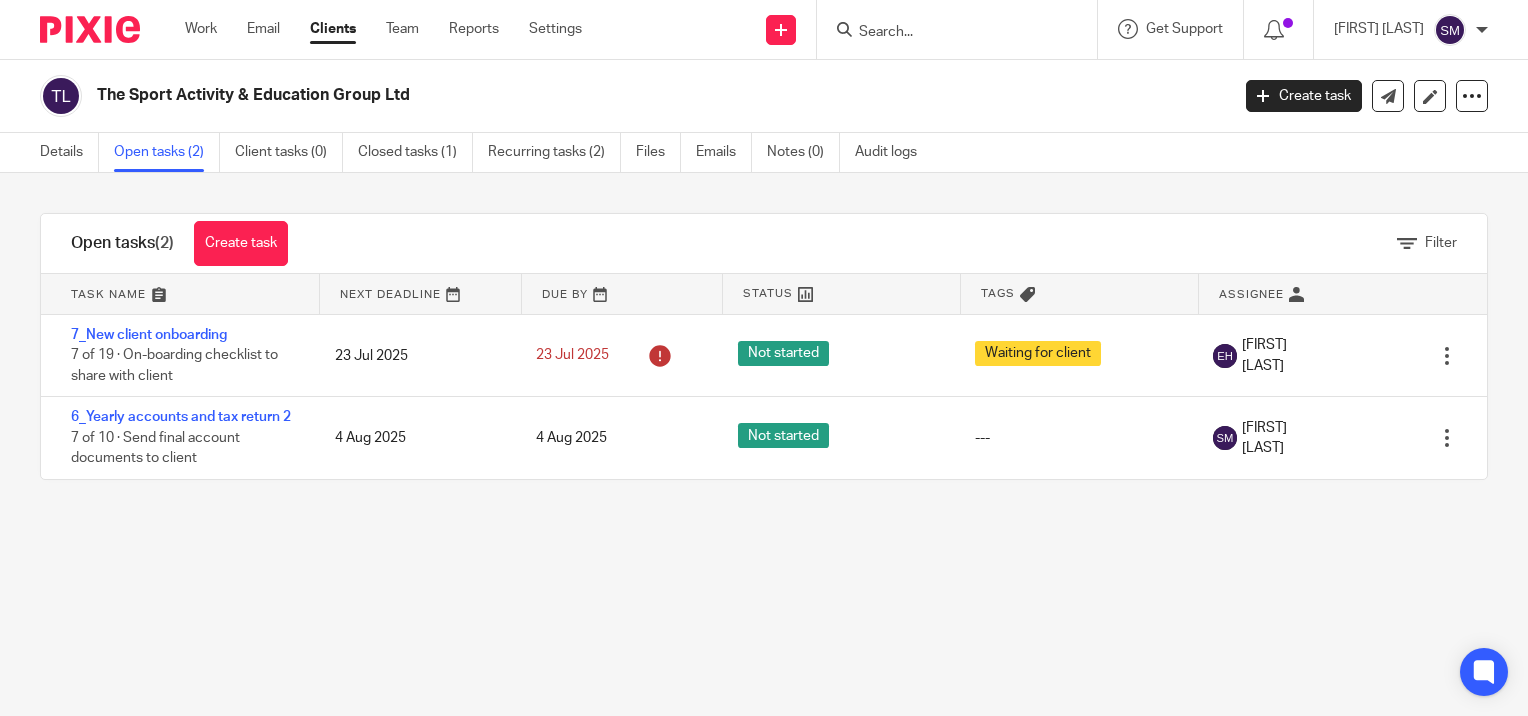 scroll, scrollTop: 0, scrollLeft: 0, axis: both 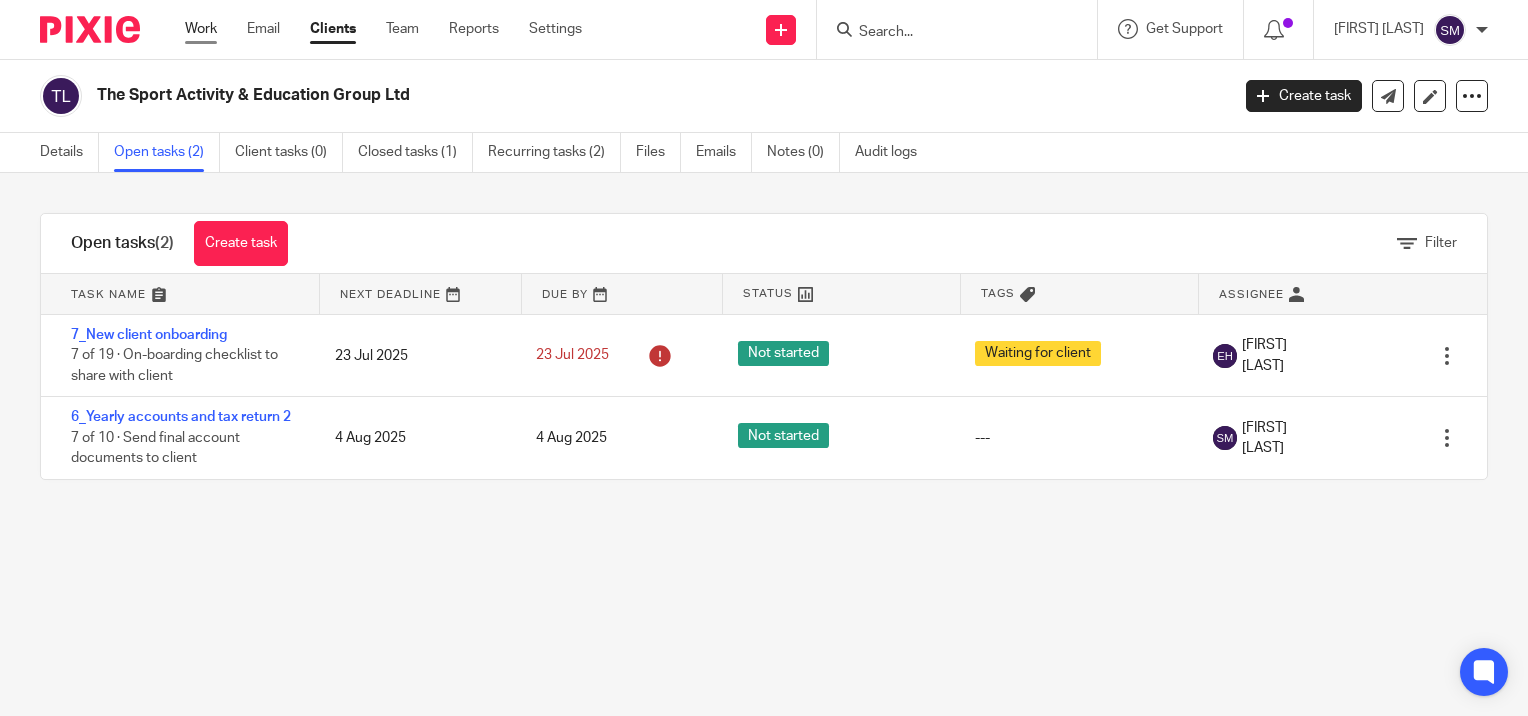 click on "Work" at bounding box center [201, 29] 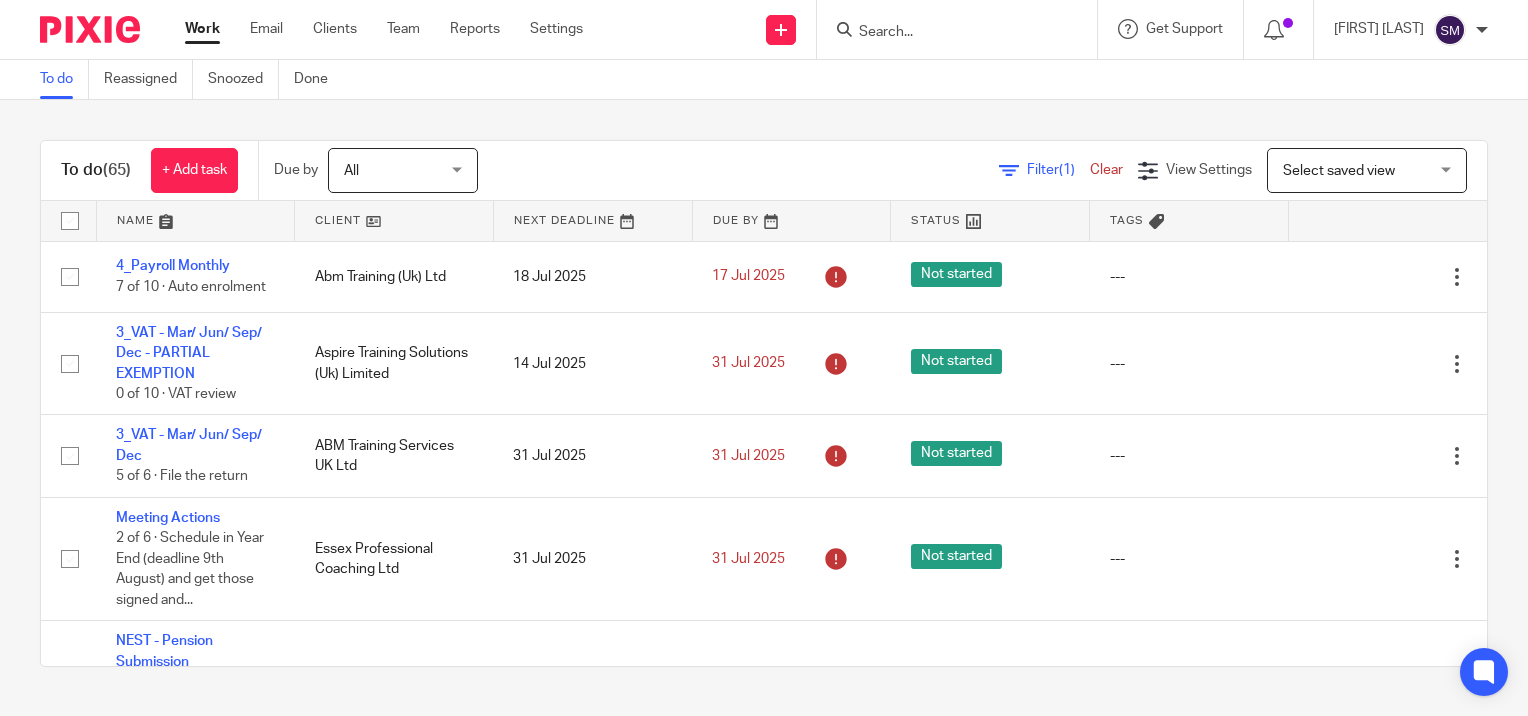 scroll, scrollTop: 0, scrollLeft: 0, axis: both 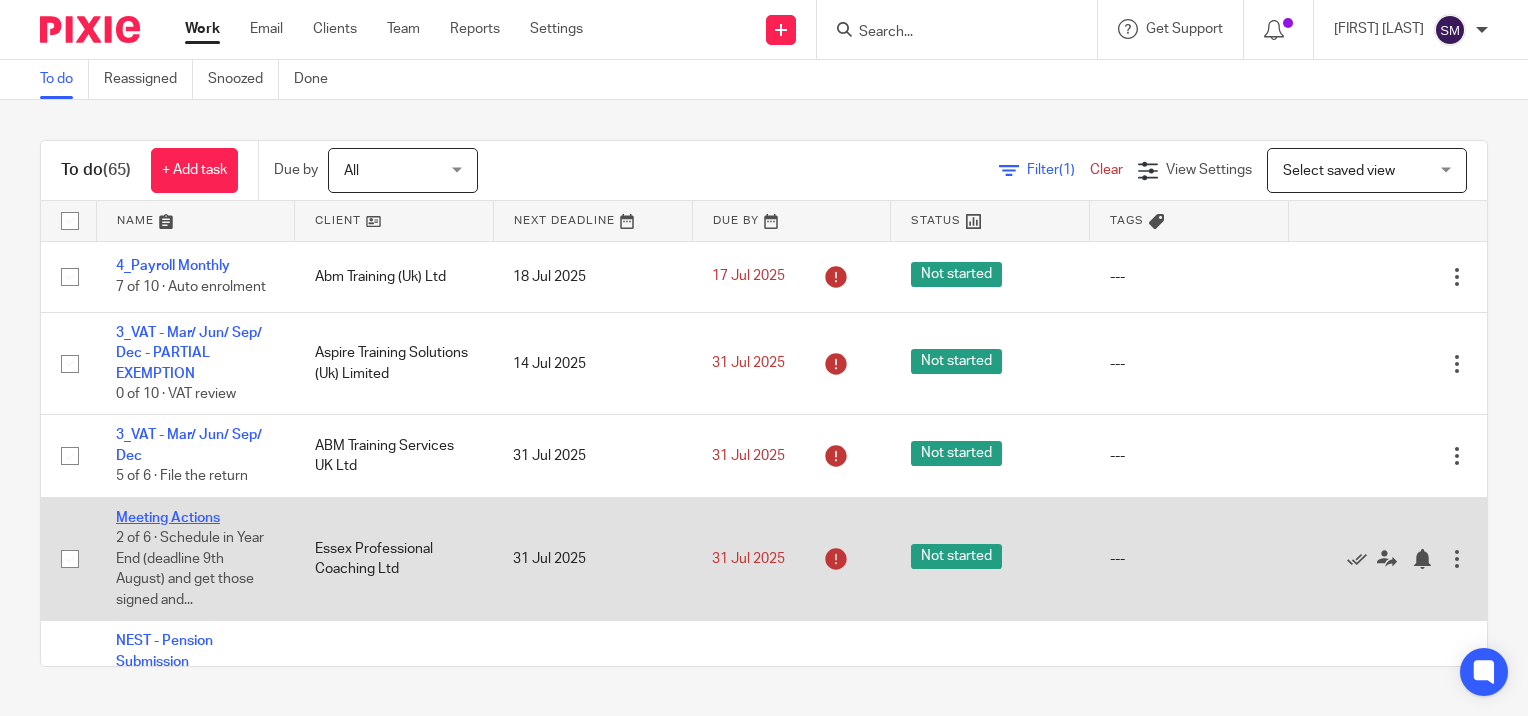 click on "Meeting Actions" at bounding box center [168, 518] 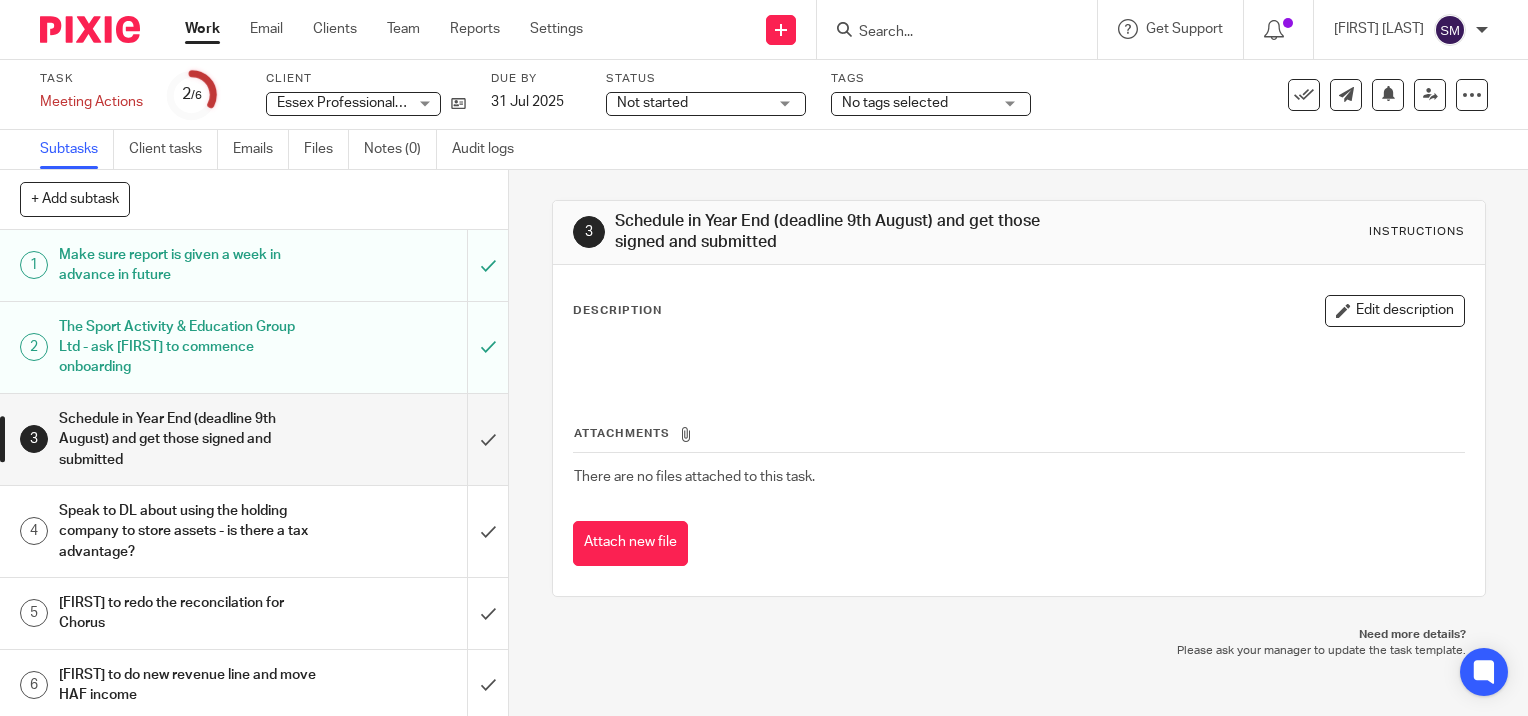 scroll, scrollTop: 0, scrollLeft: 0, axis: both 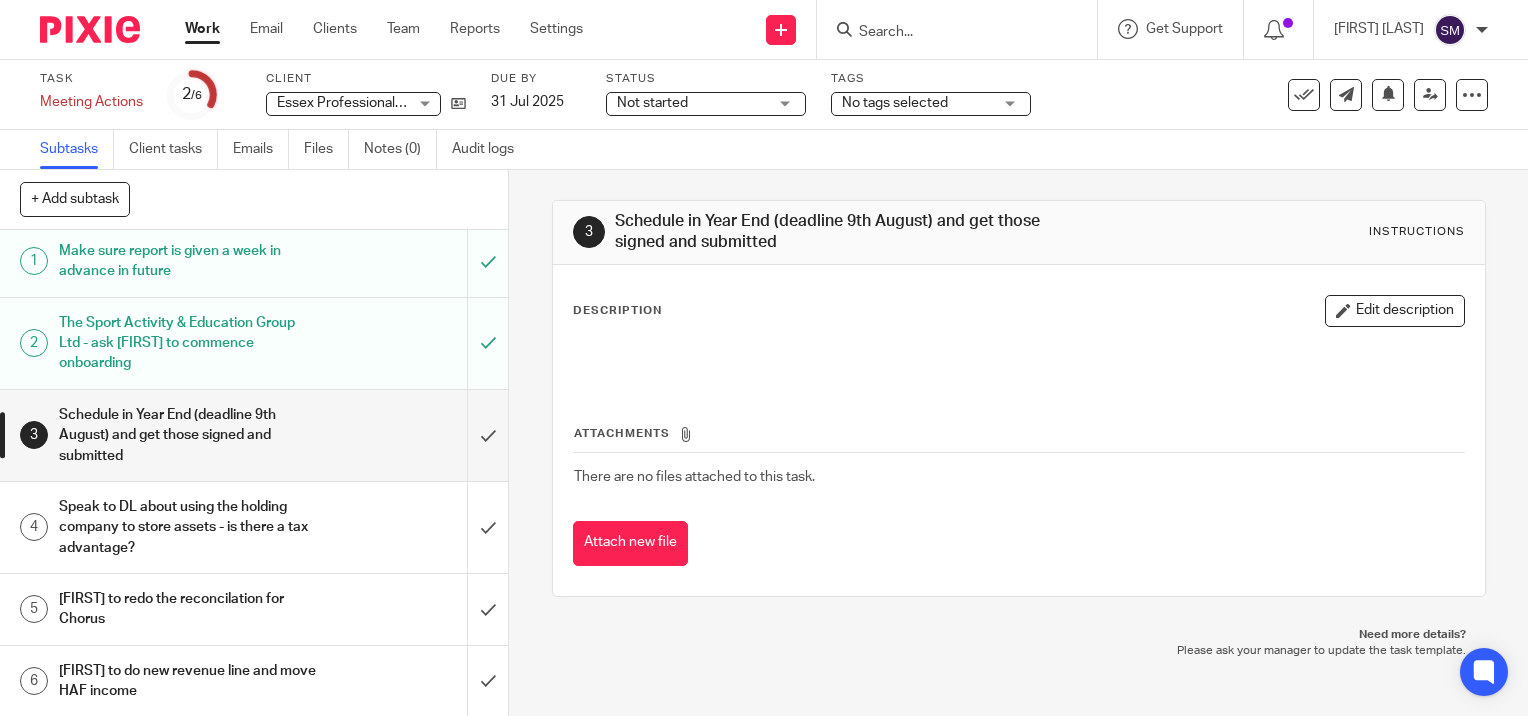 click on "Work" at bounding box center [202, 29] 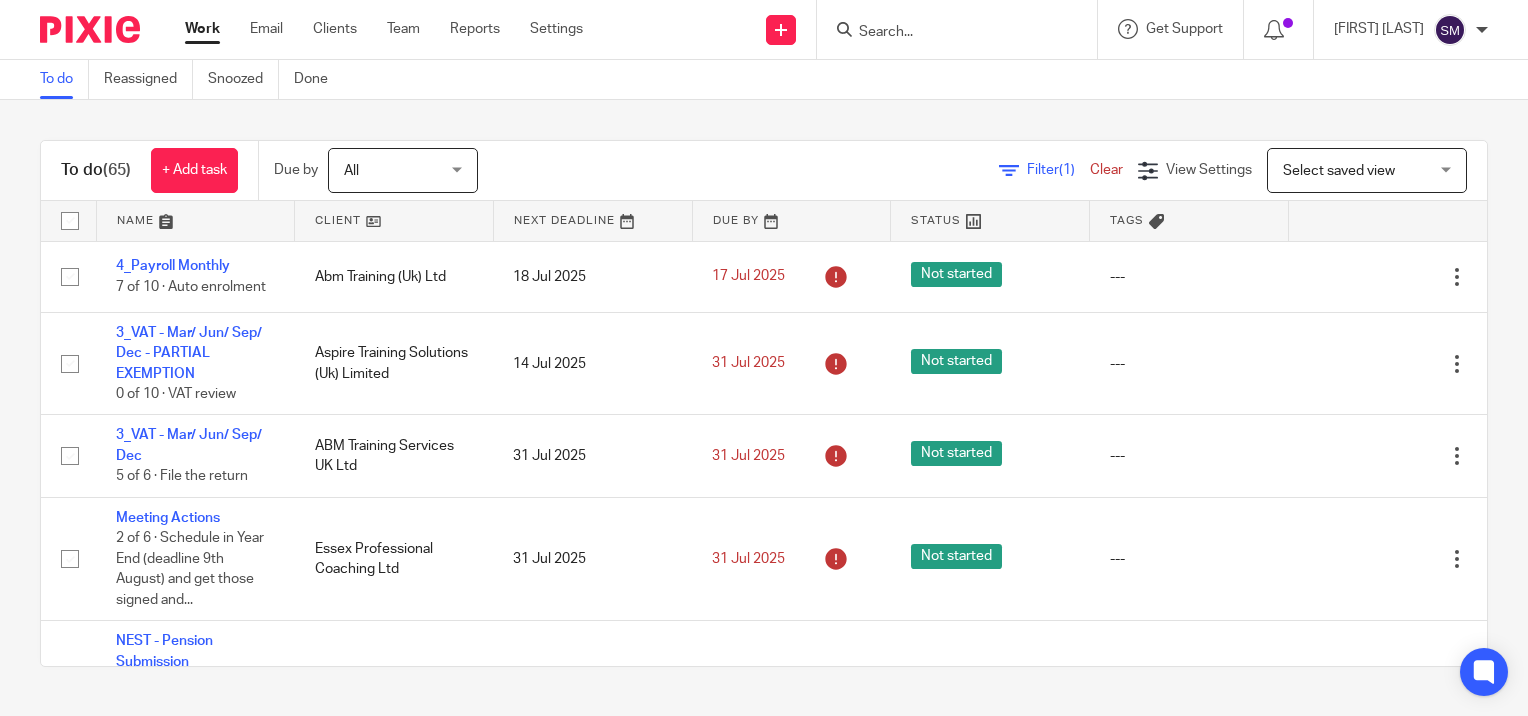 scroll, scrollTop: 0, scrollLeft: 0, axis: both 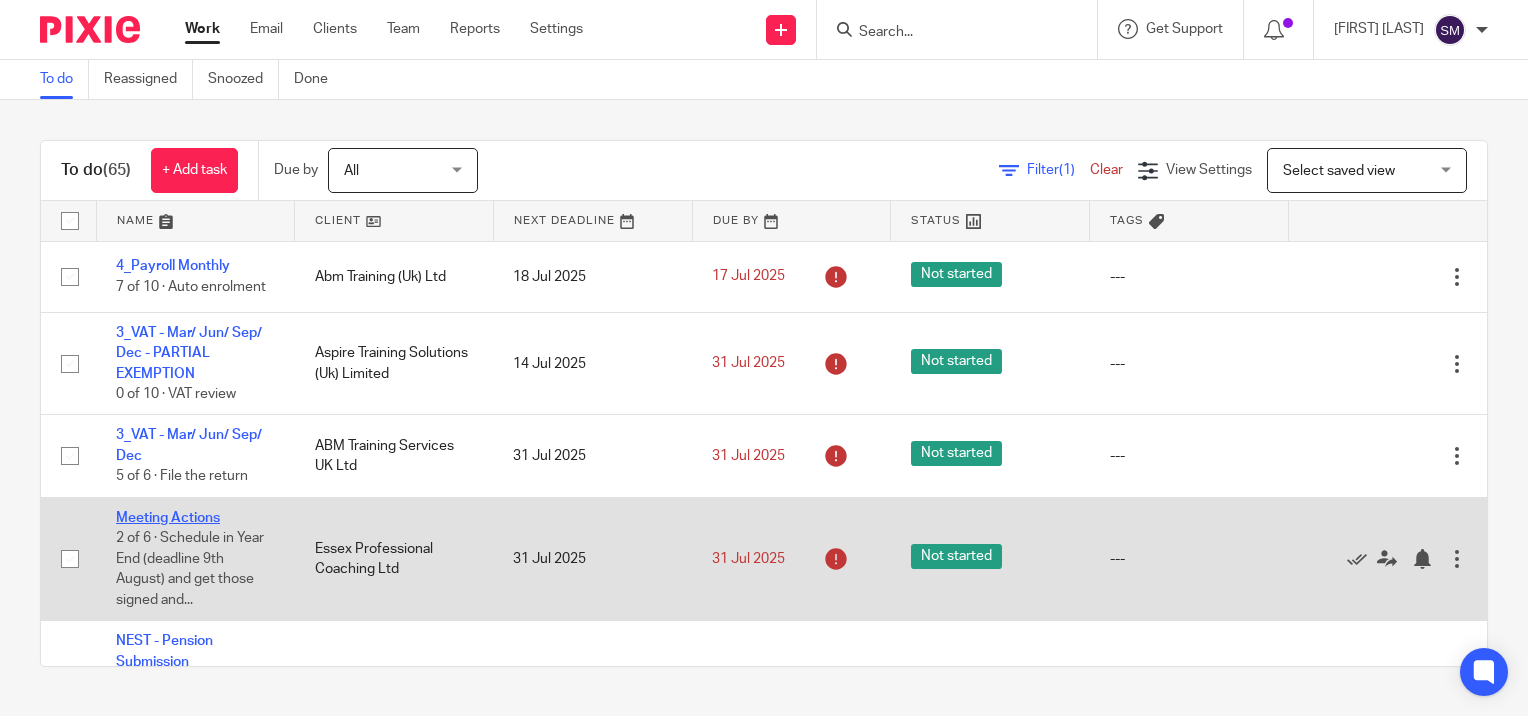 click on "Meeting Actions" at bounding box center [168, 518] 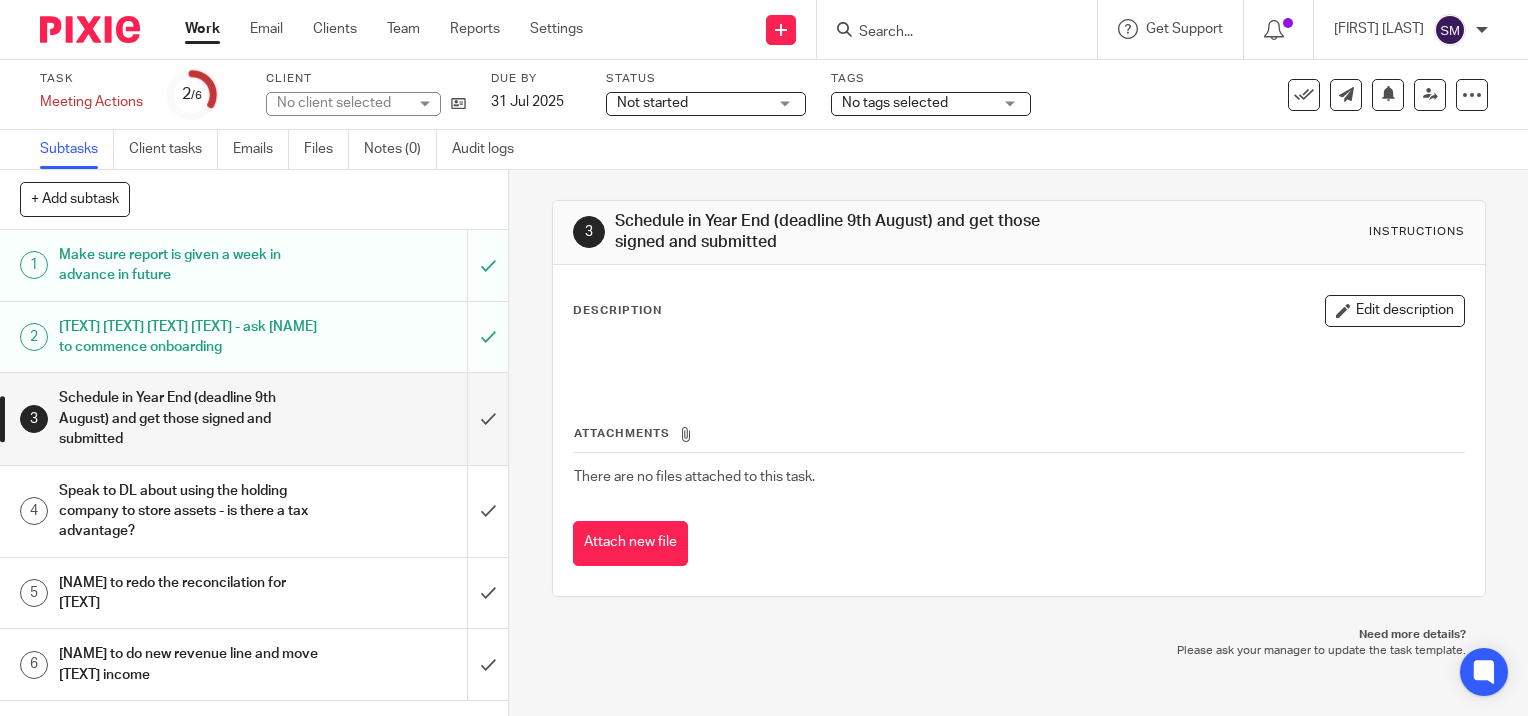 scroll, scrollTop: 0, scrollLeft: 0, axis: both 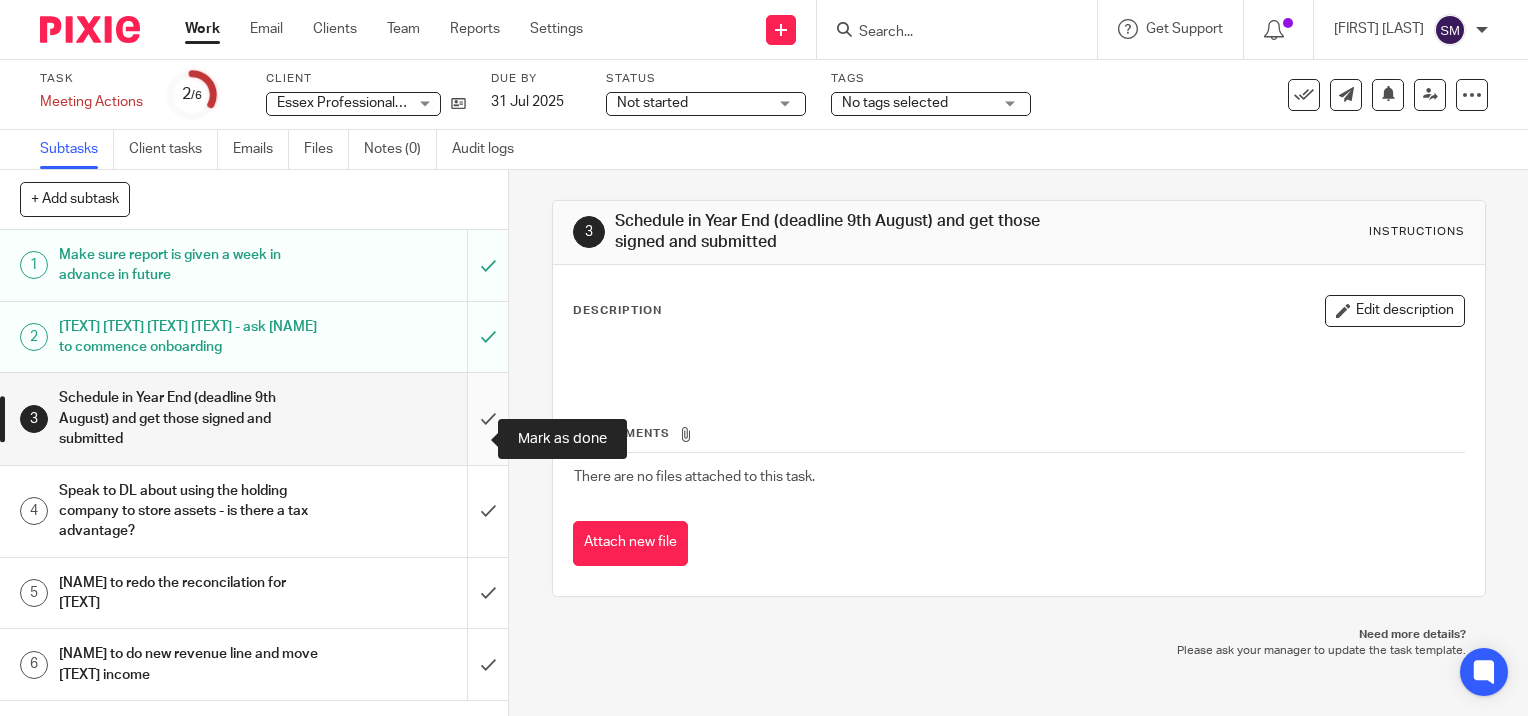 click at bounding box center (254, 418) 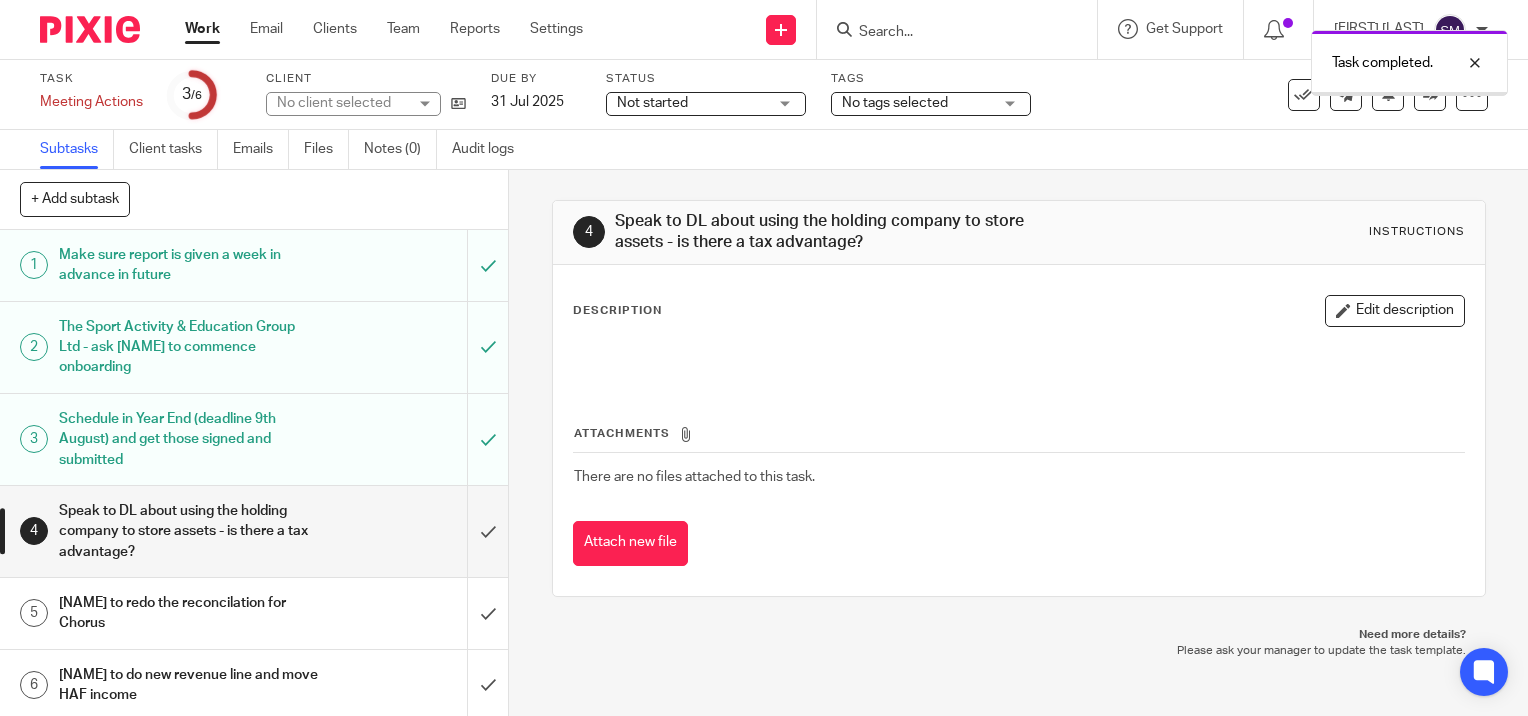 scroll, scrollTop: 0, scrollLeft: 0, axis: both 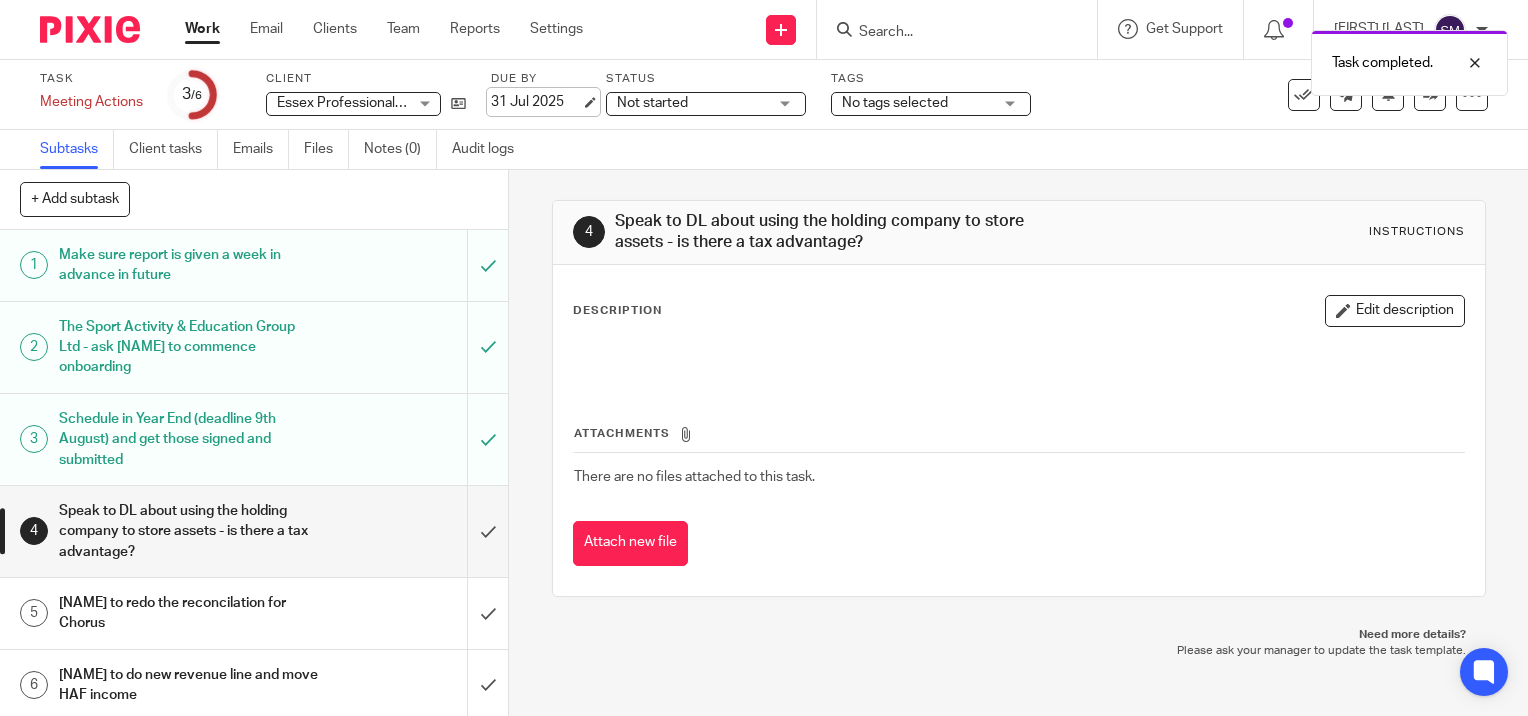 click on "31 Jul 2025" at bounding box center [536, 102] 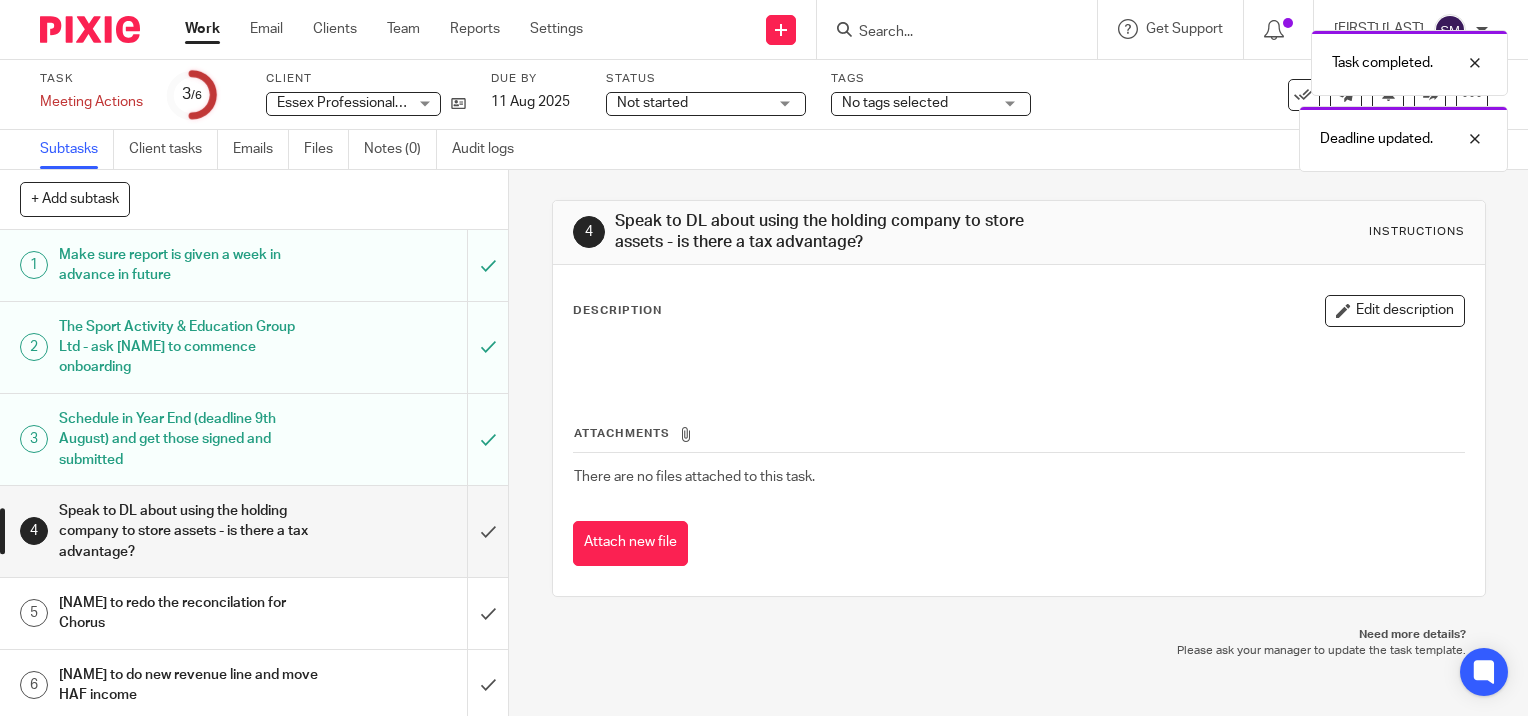 click on "Work" at bounding box center (202, 29) 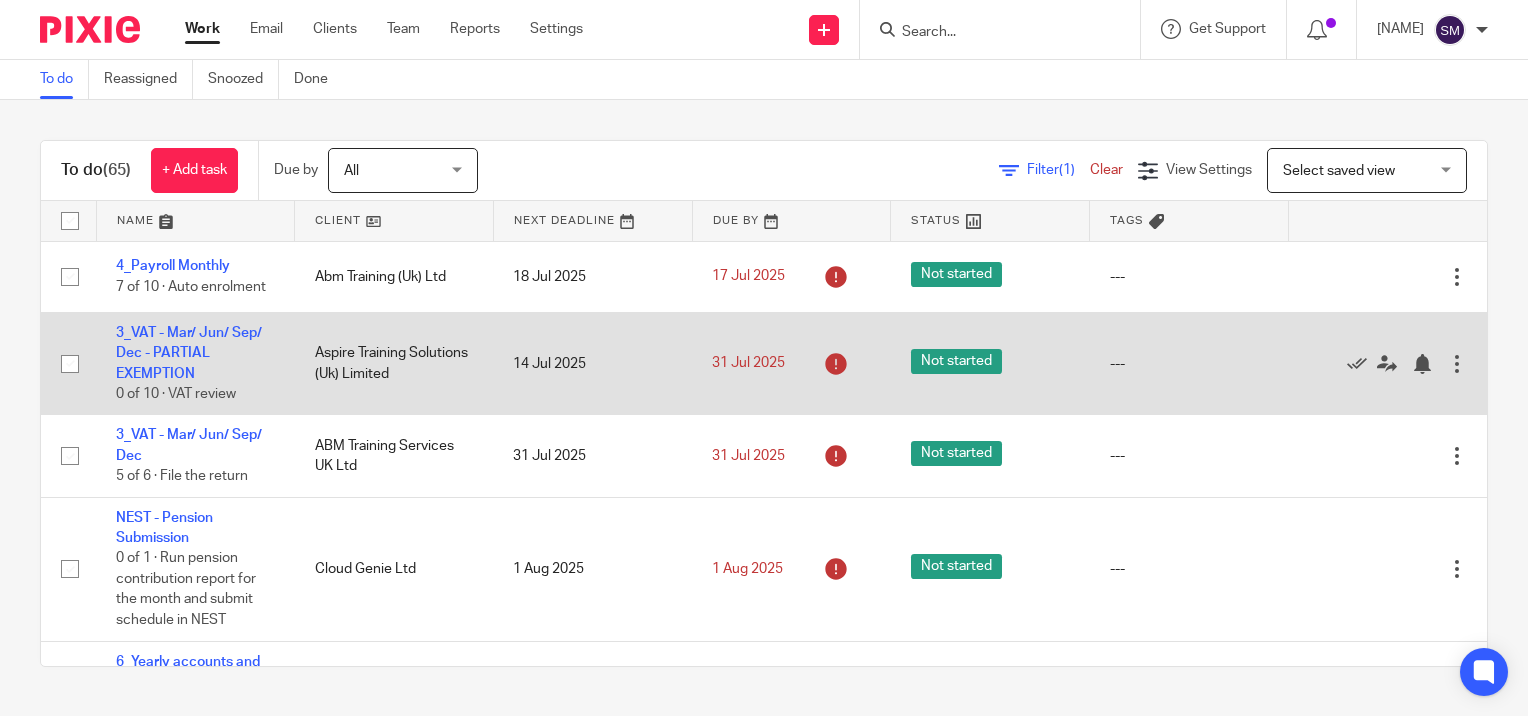 scroll, scrollTop: 0, scrollLeft: 0, axis: both 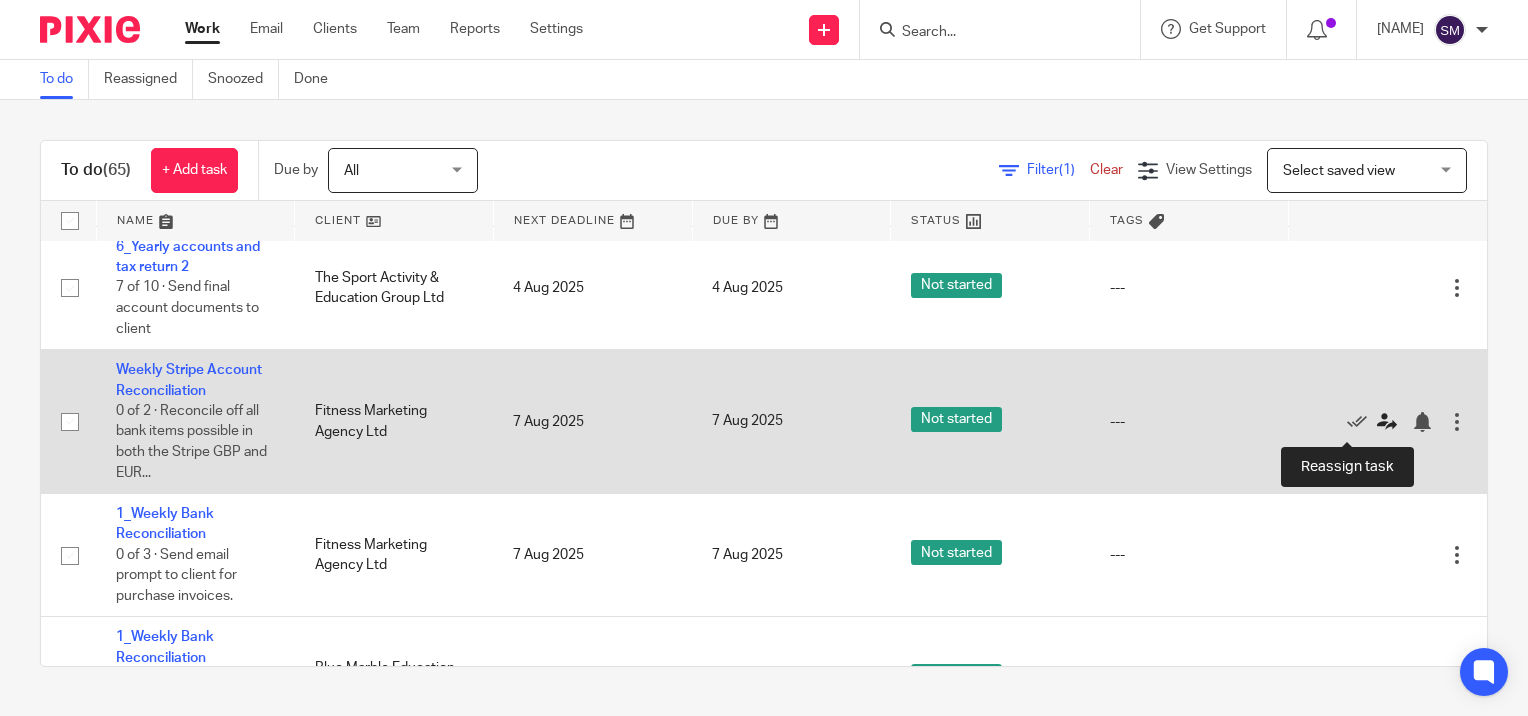 click at bounding box center (1392, 421) 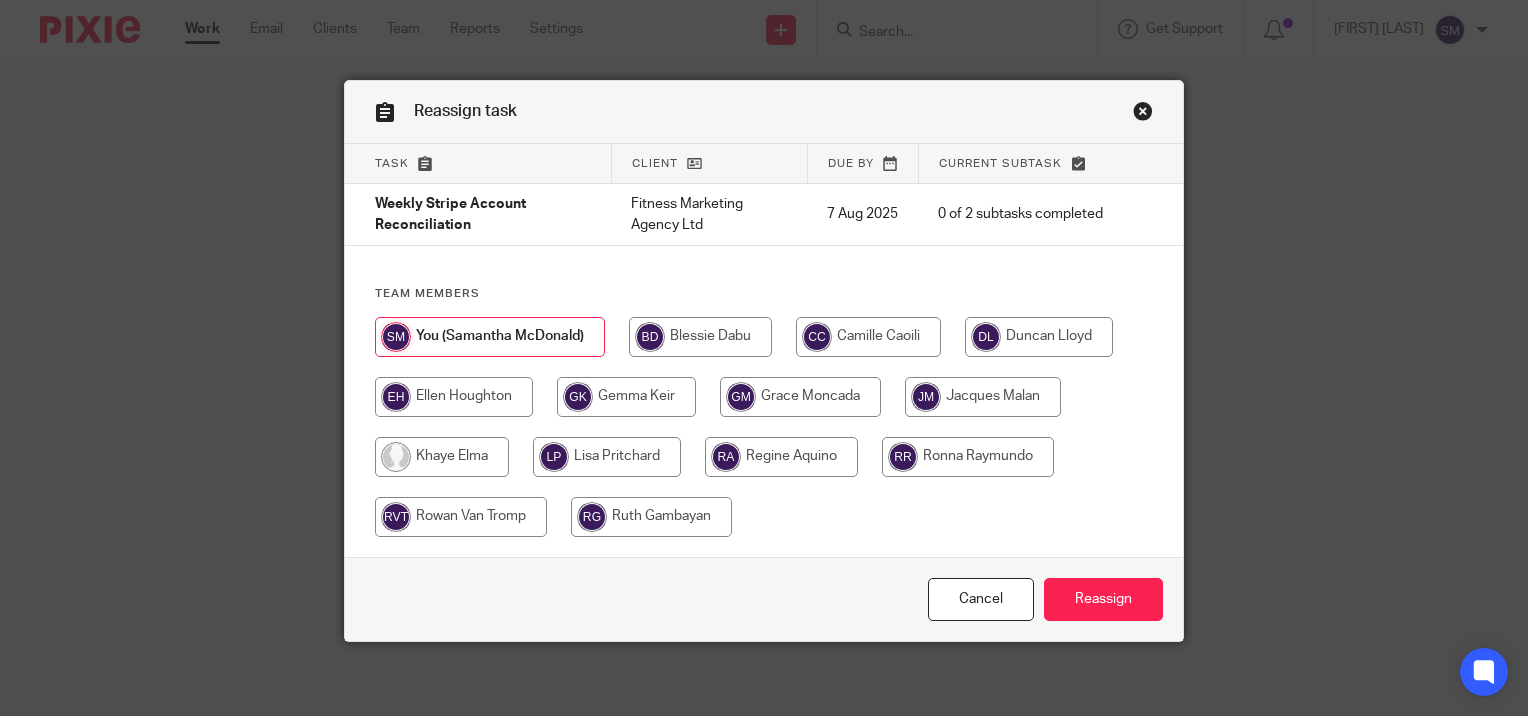 scroll, scrollTop: 0, scrollLeft: 0, axis: both 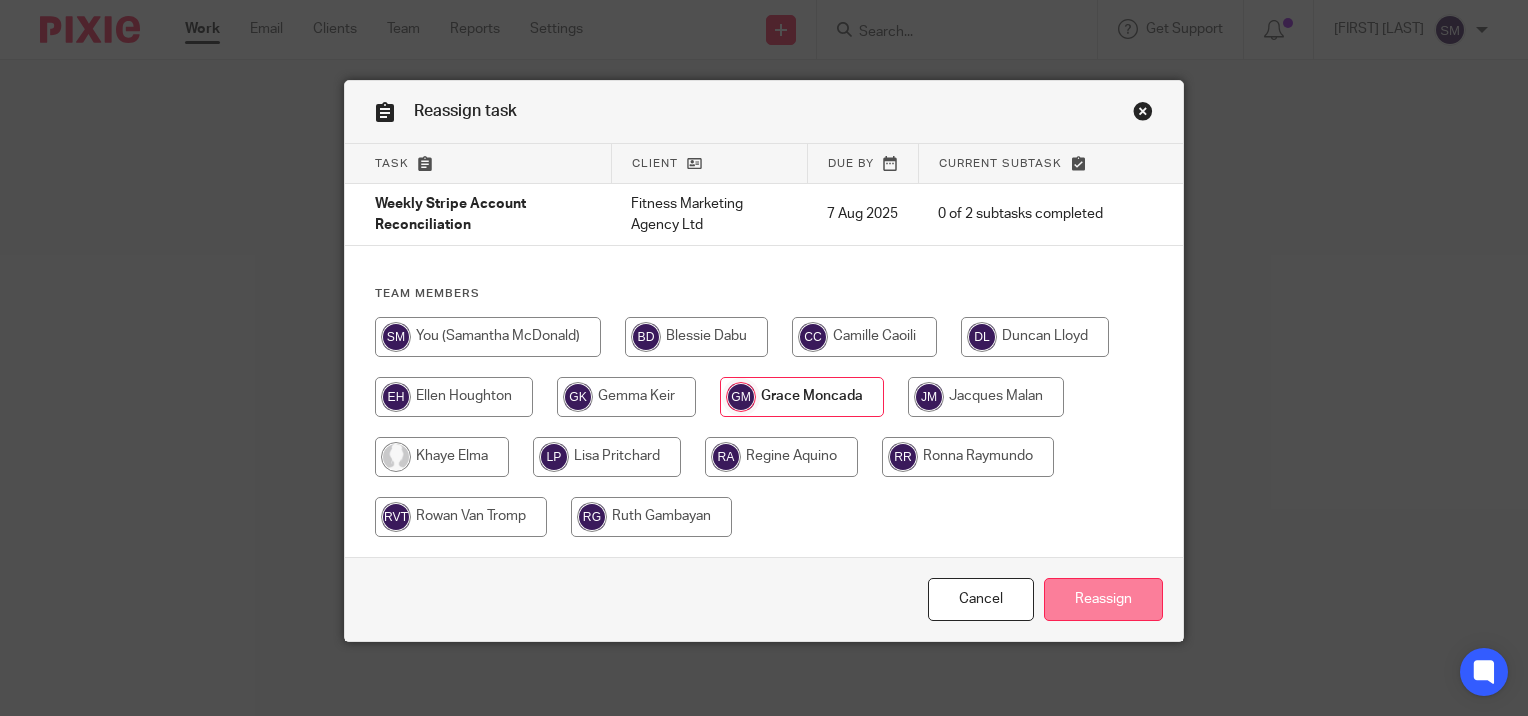 click on "Reassign" at bounding box center (1103, 599) 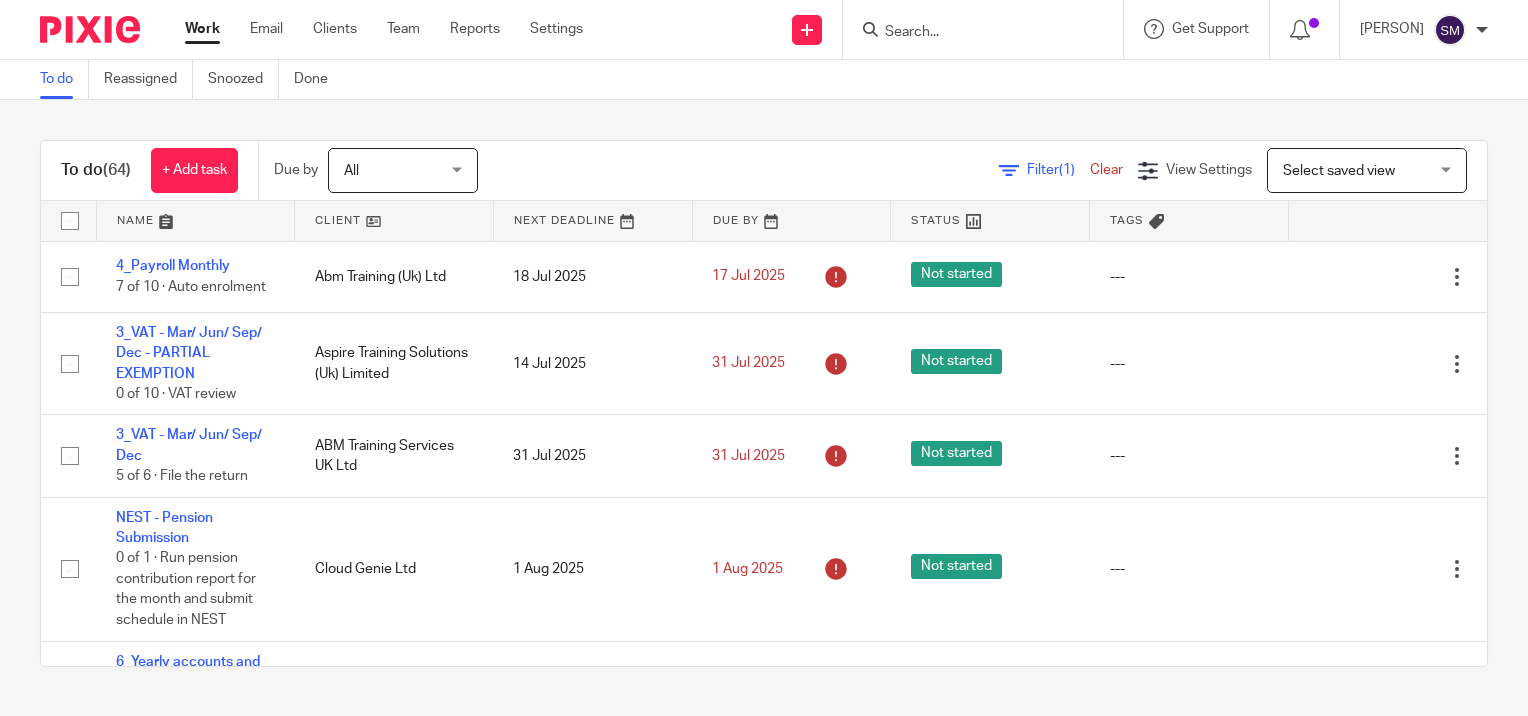 scroll, scrollTop: 0, scrollLeft: 0, axis: both 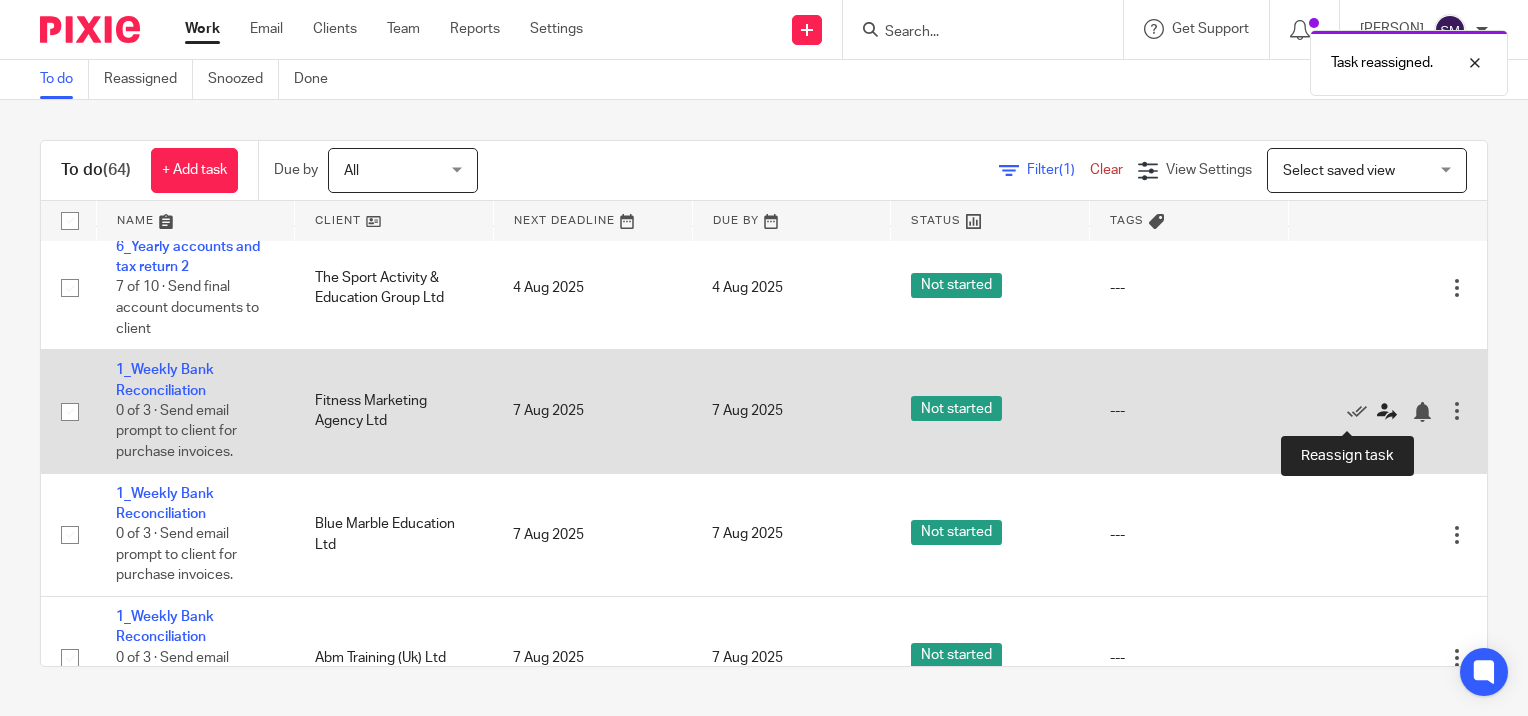 click at bounding box center (1387, 412) 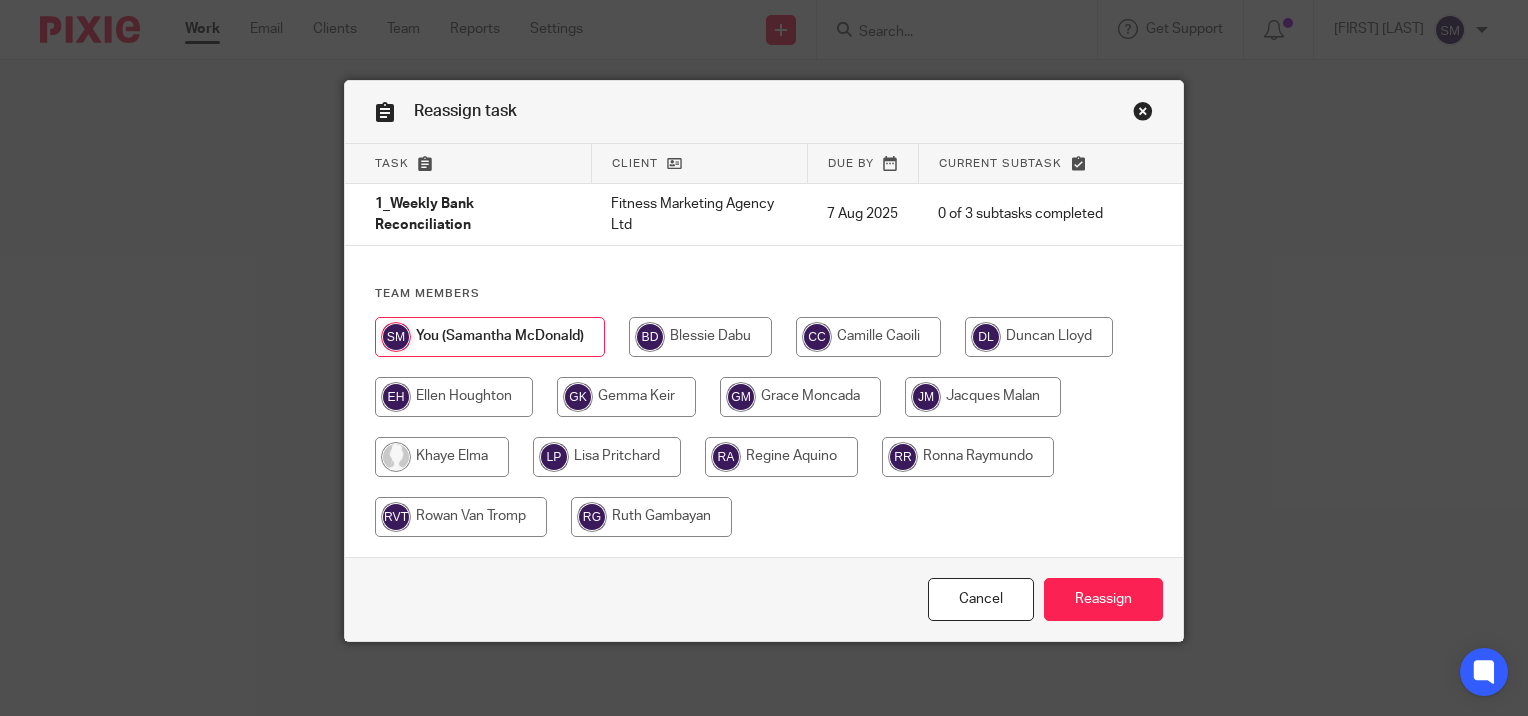 scroll, scrollTop: 0, scrollLeft: 0, axis: both 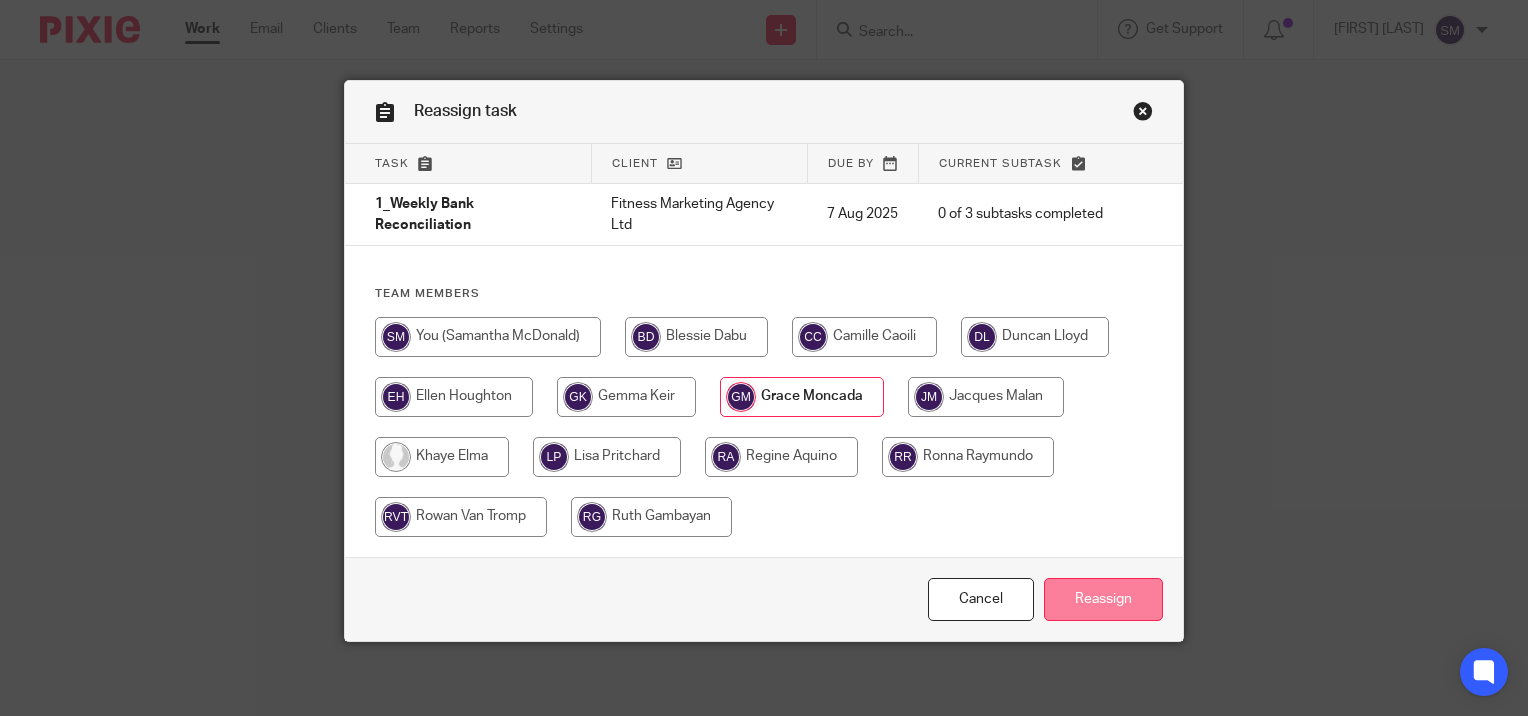 click on "Reassign" at bounding box center [1103, 599] 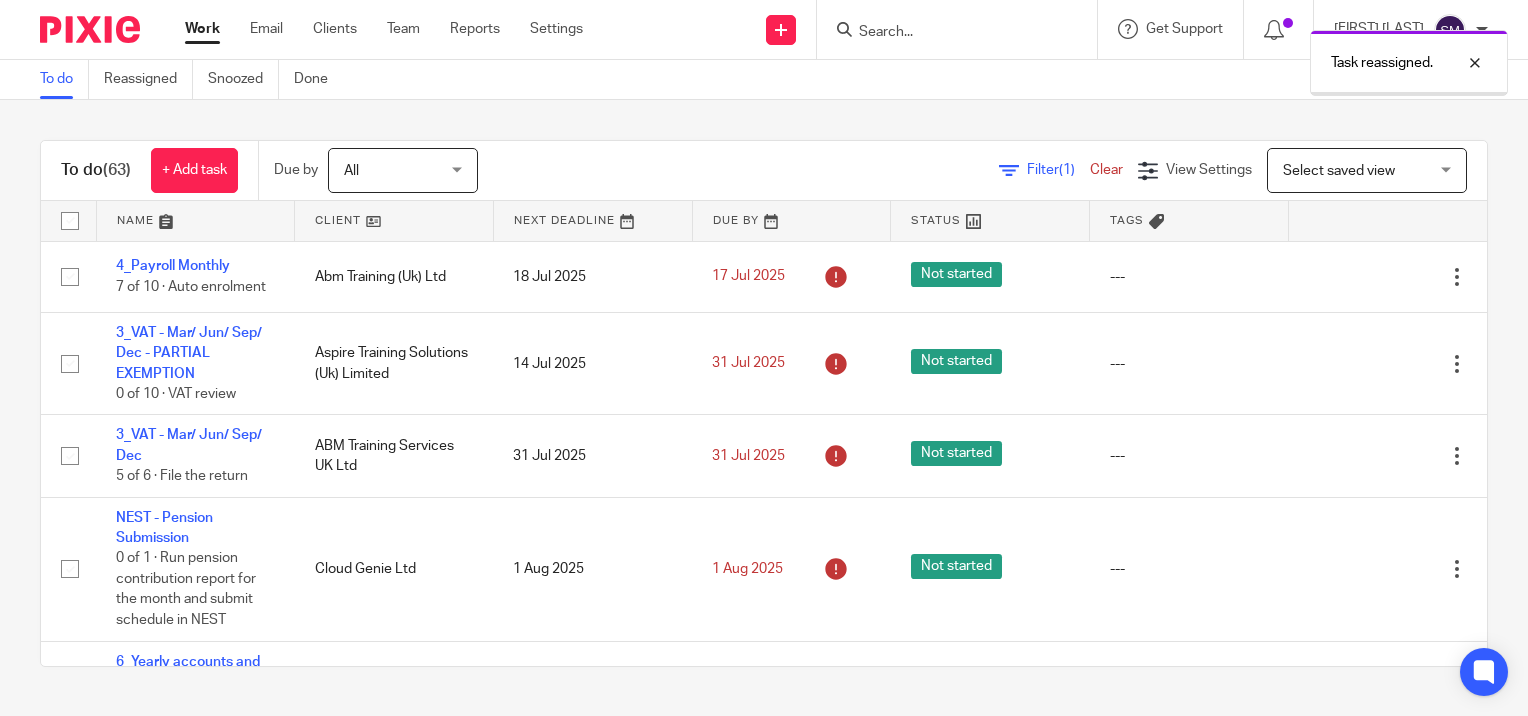 scroll, scrollTop: 0, scrollLeft: 0, axis: both 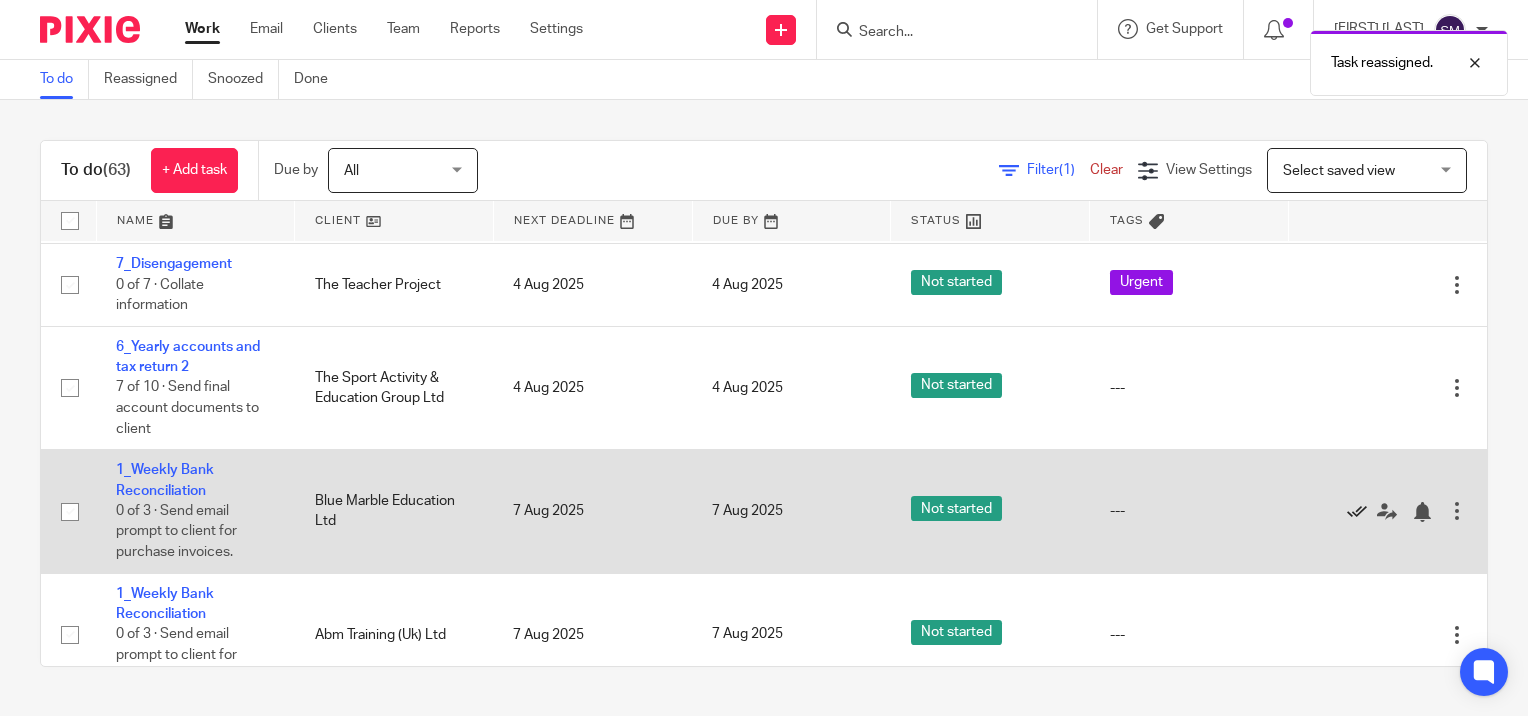 click at bounding box center (1357, 512) 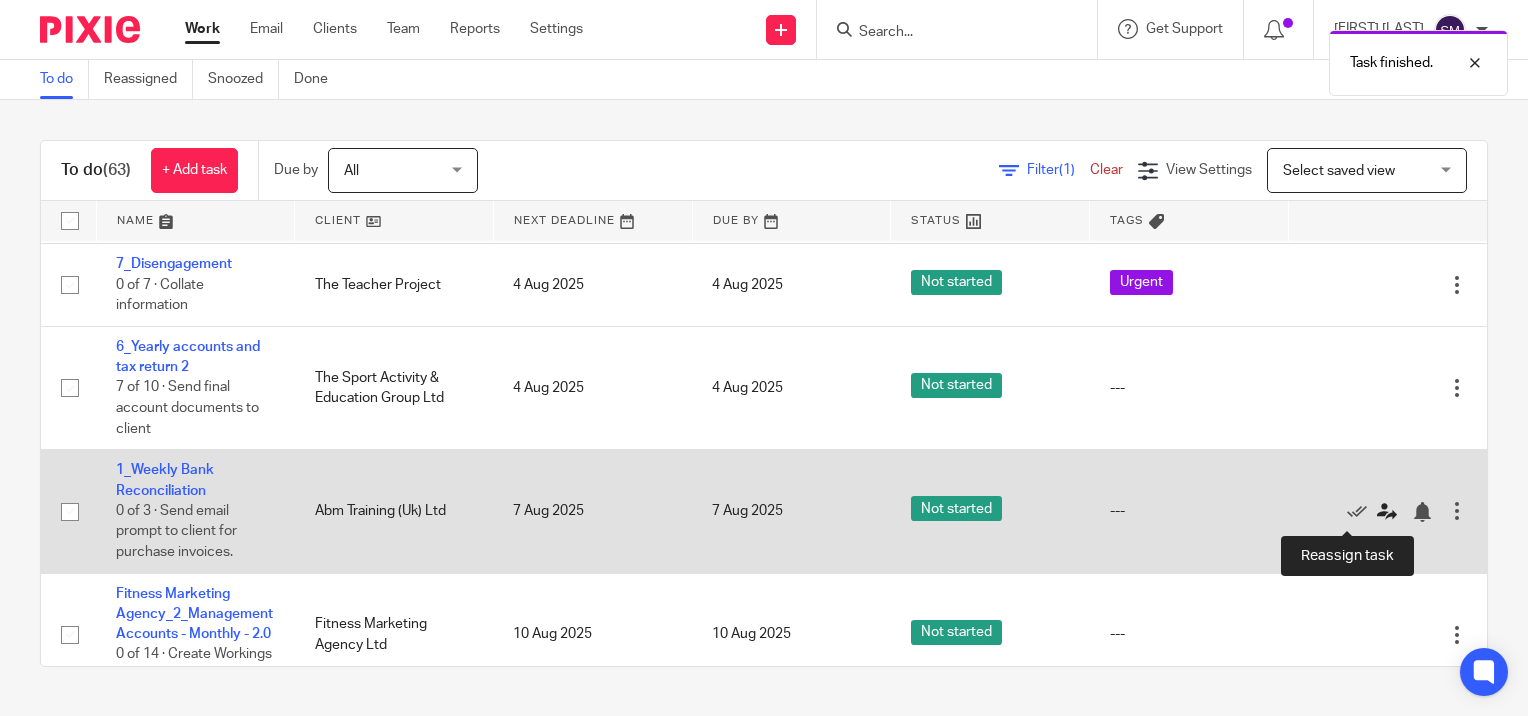click at bounding box center [1387, 512] 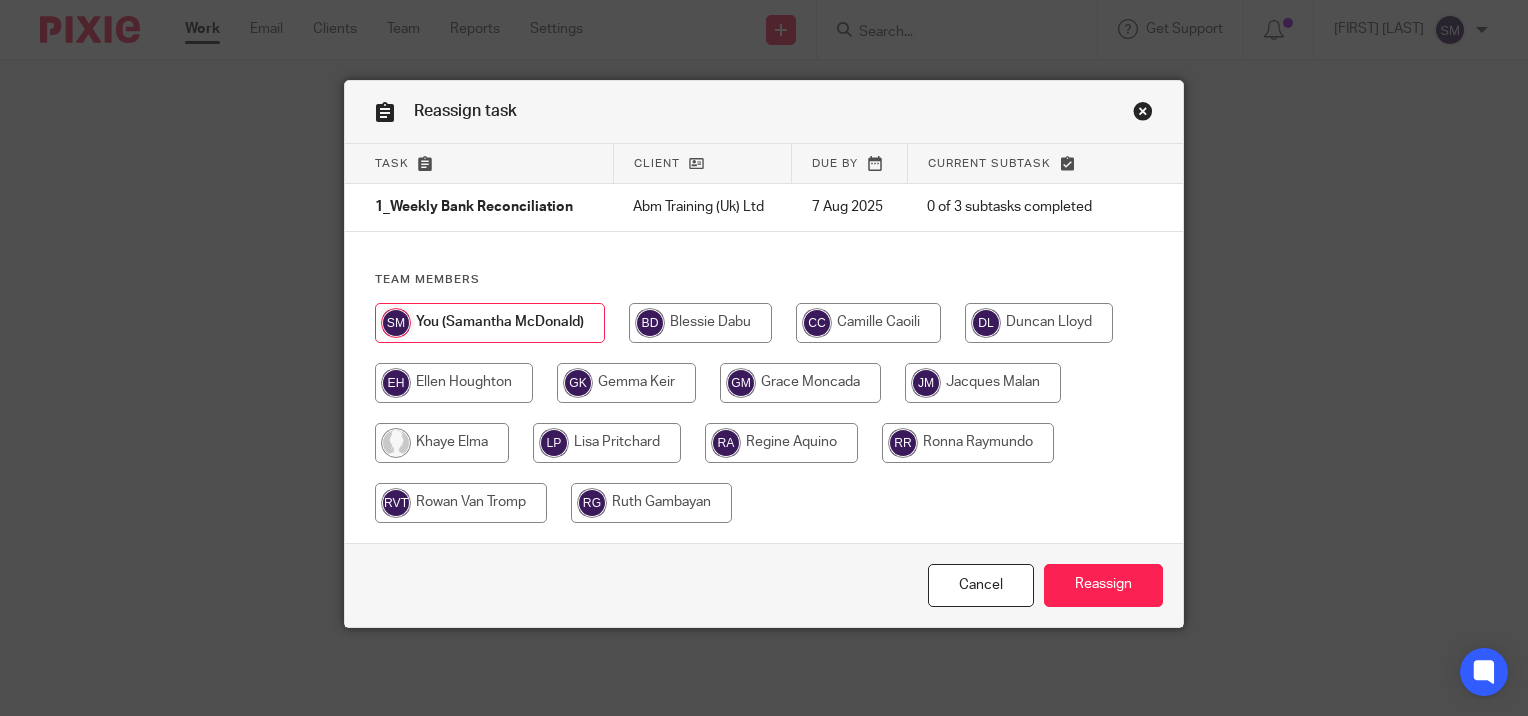 scroll, scrollTop: 0, scrollLeft: 0, axis: both 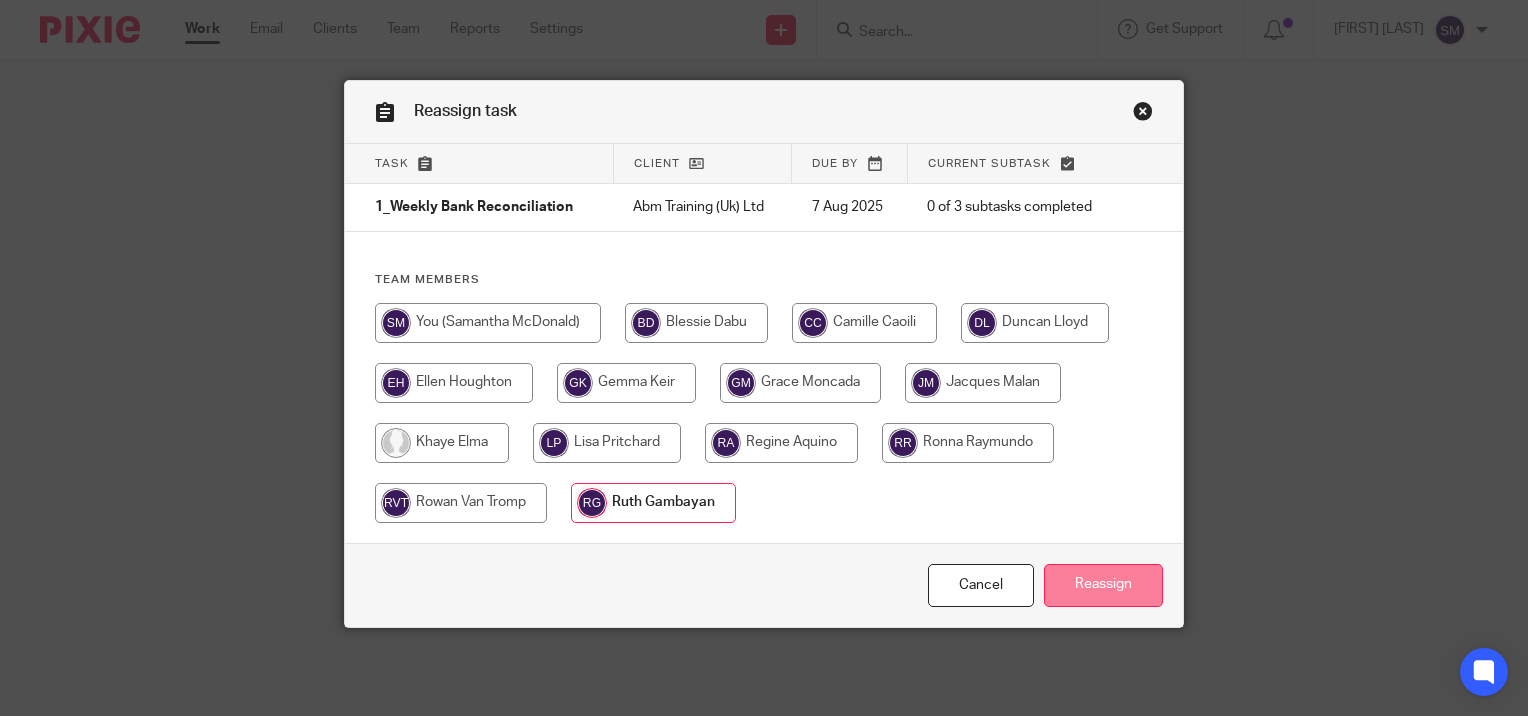click on "Reassign" at bounding box center (1103, 585) 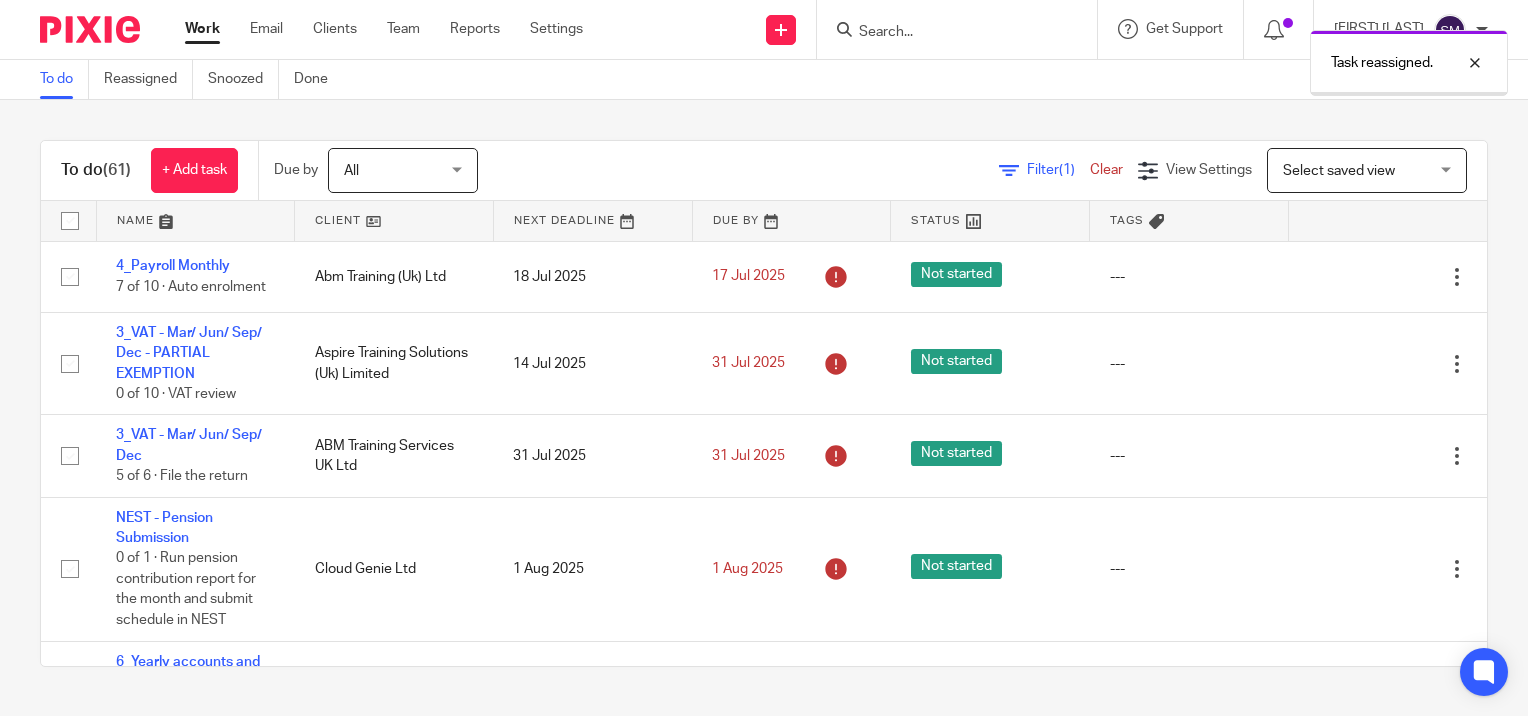 scroll, scrollTop: 0, scrollLeft: 0, axis: both 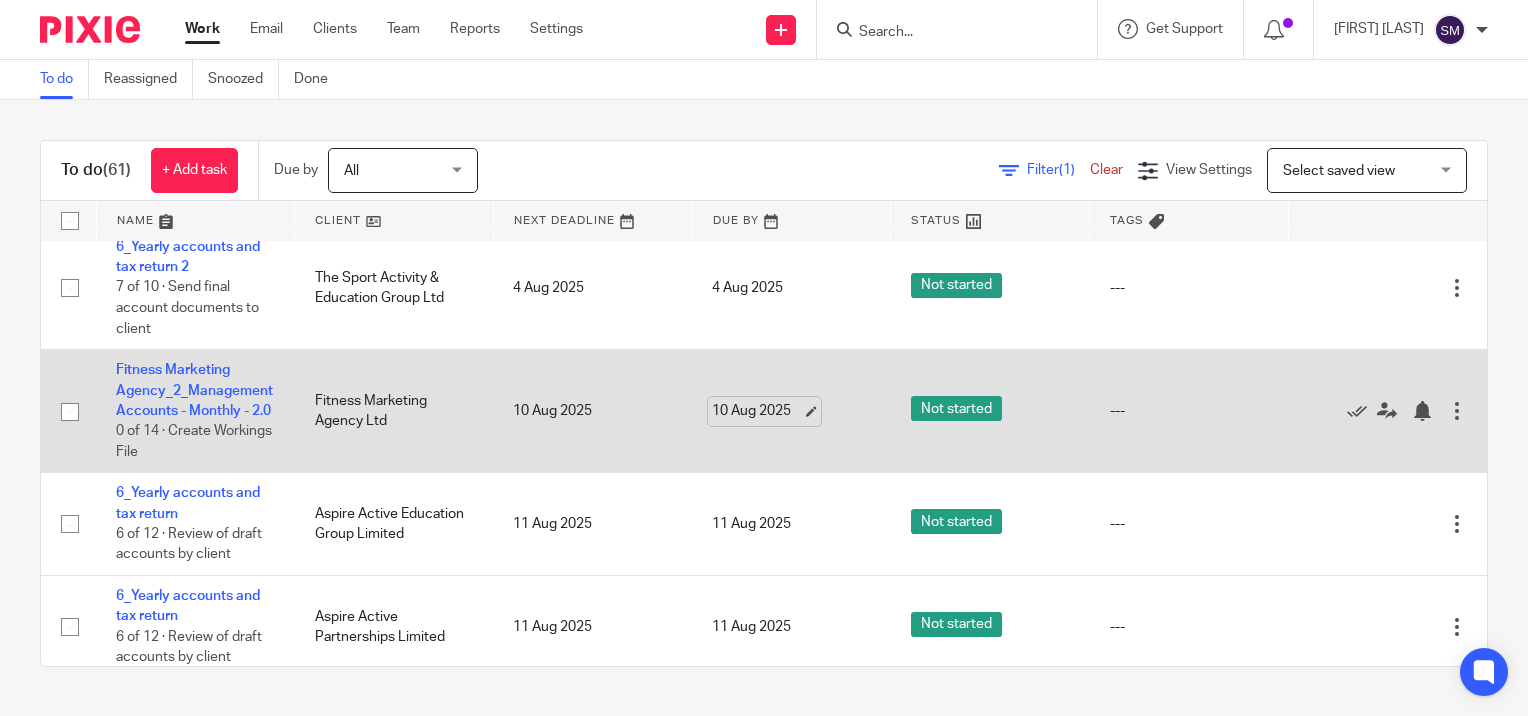 click on "10 Aug 2025" at bounding box center [757, 411] 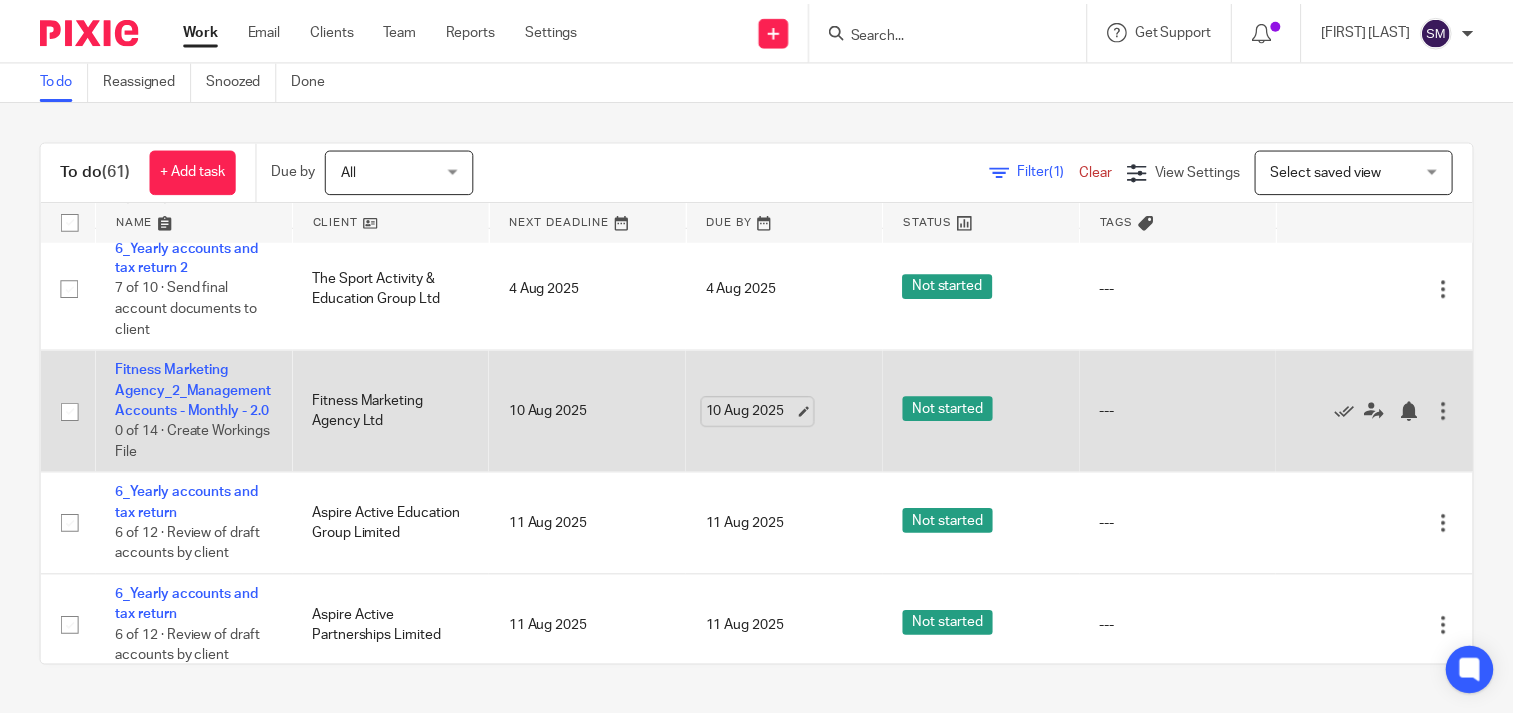 scroll, scrollTop: 612, scrollLeft: 0, axis: vertical 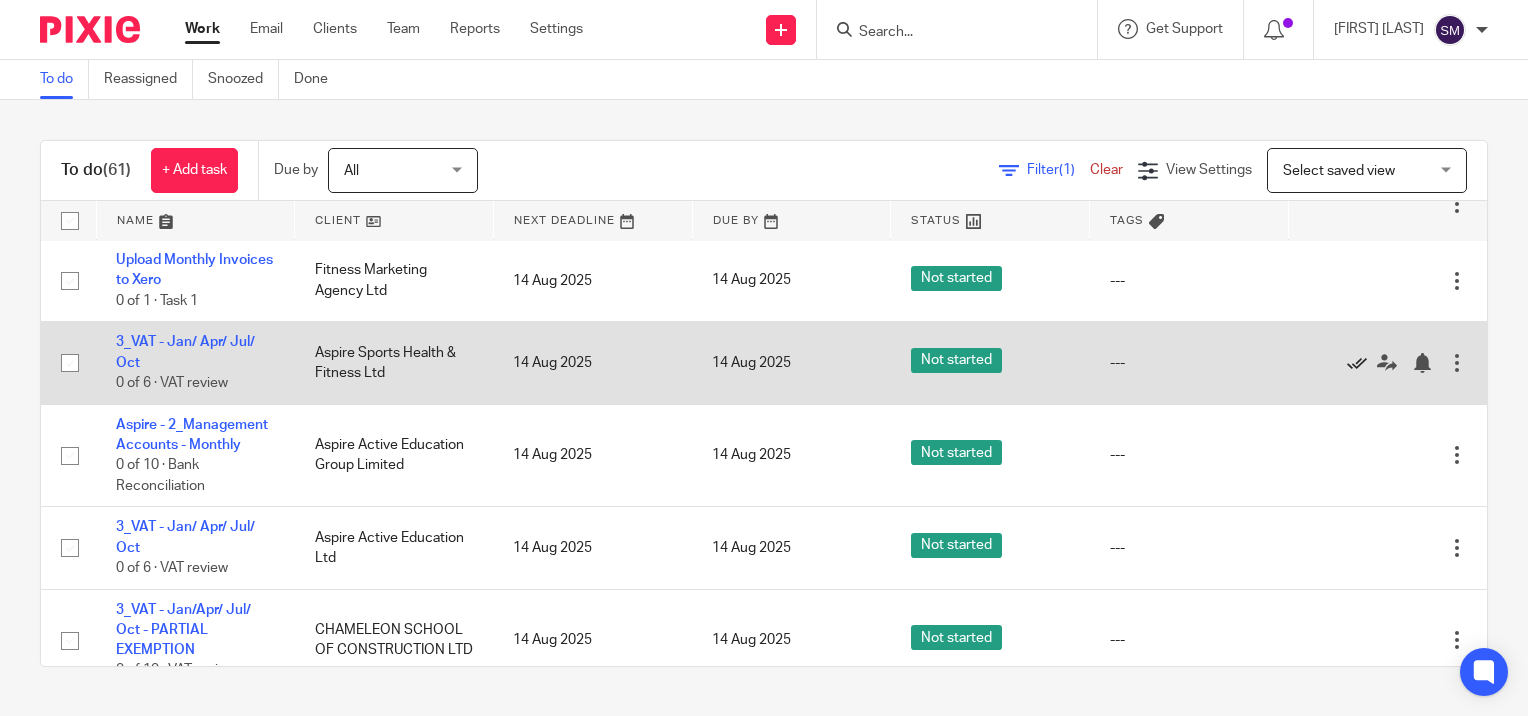 click at bounding box center [1357, 363] 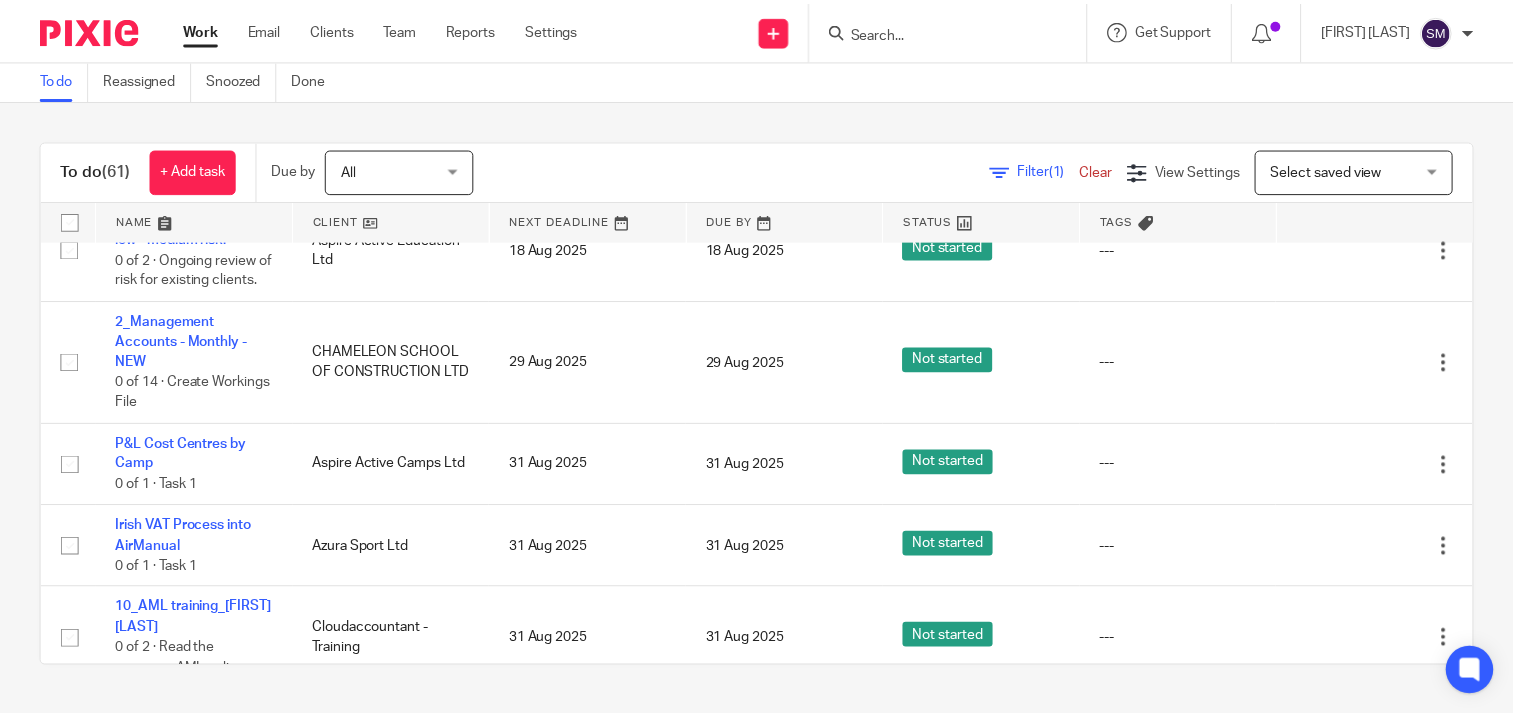 scroll, scrollTop: 3300, scrollLeft: 0, axis: vertical 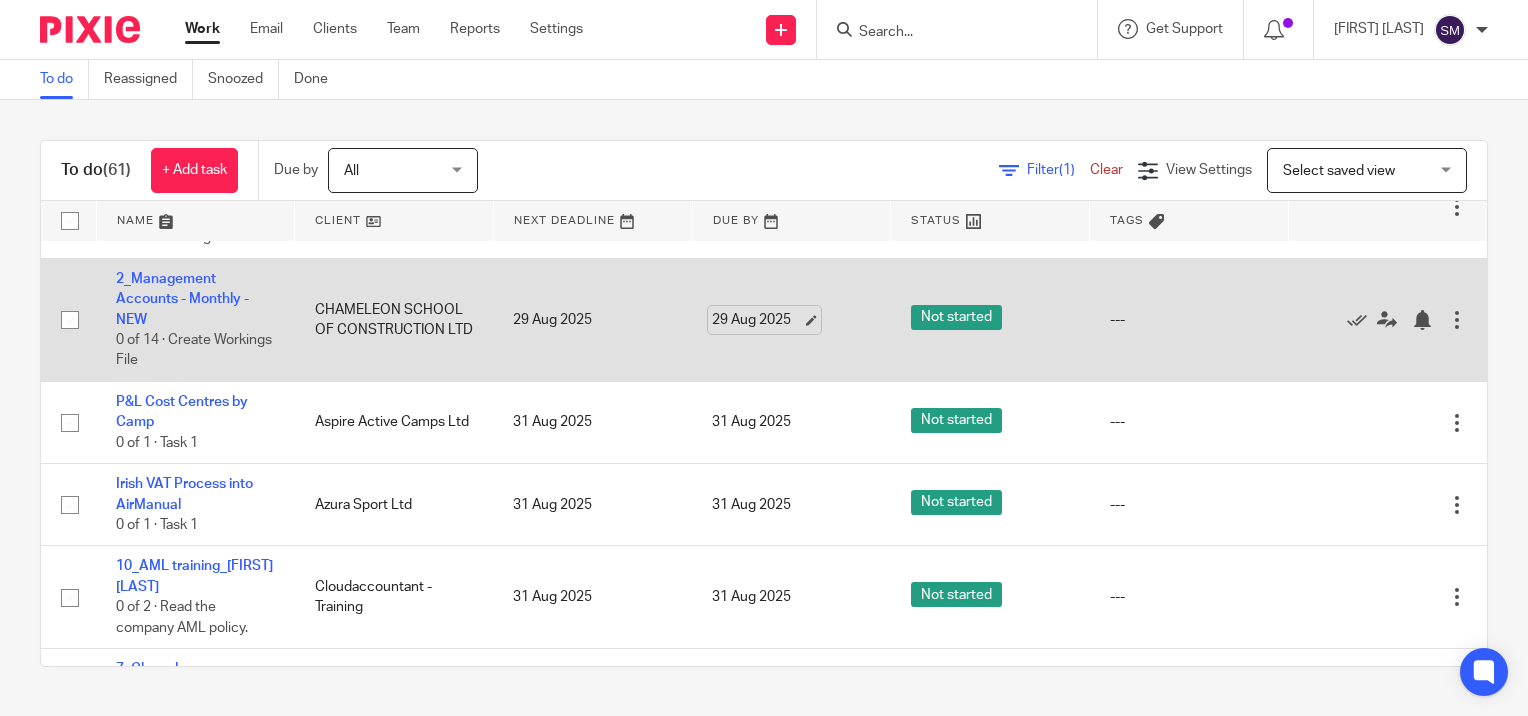 click on "29 Aug 2025" at bounding box center (757, 320) 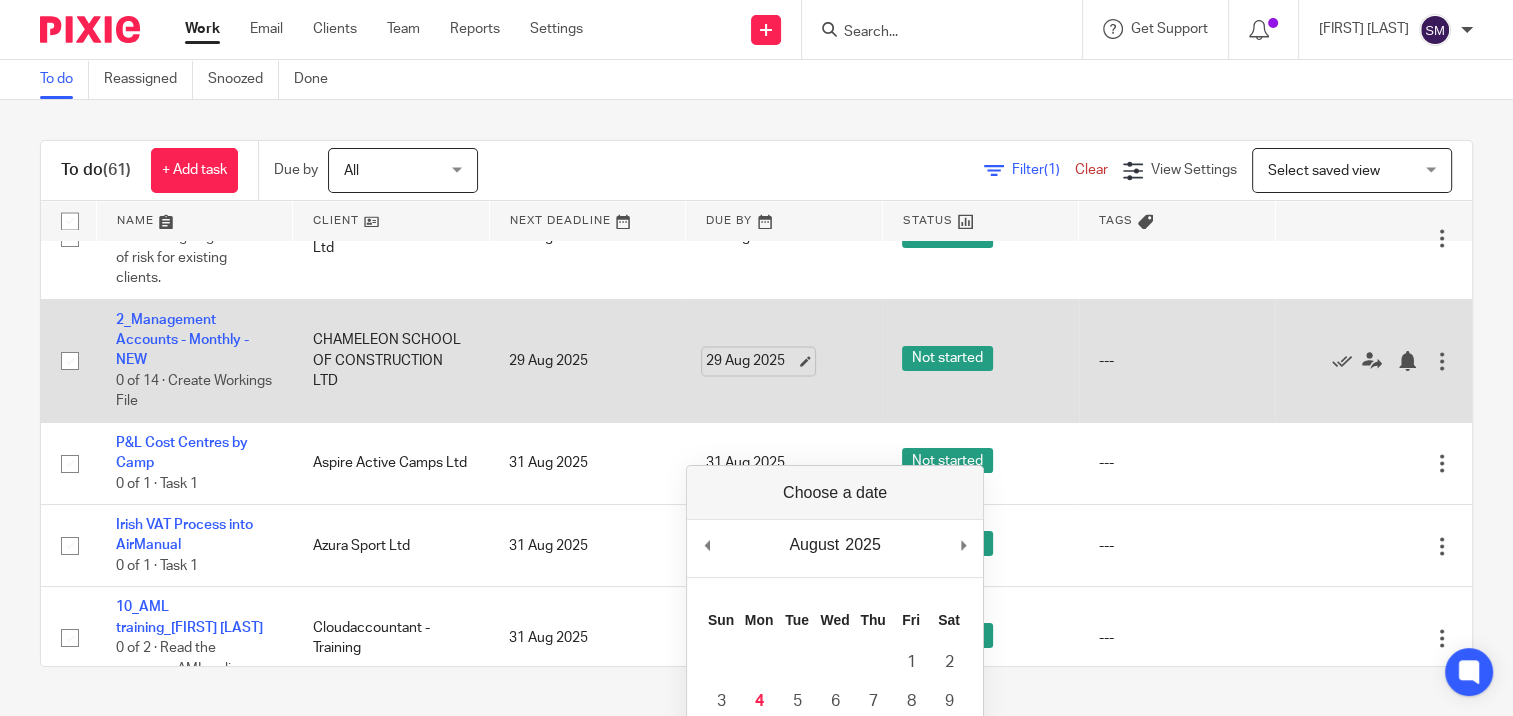 scroll, scrollTop: 3311, scrollLeft: 0, axis: vertical 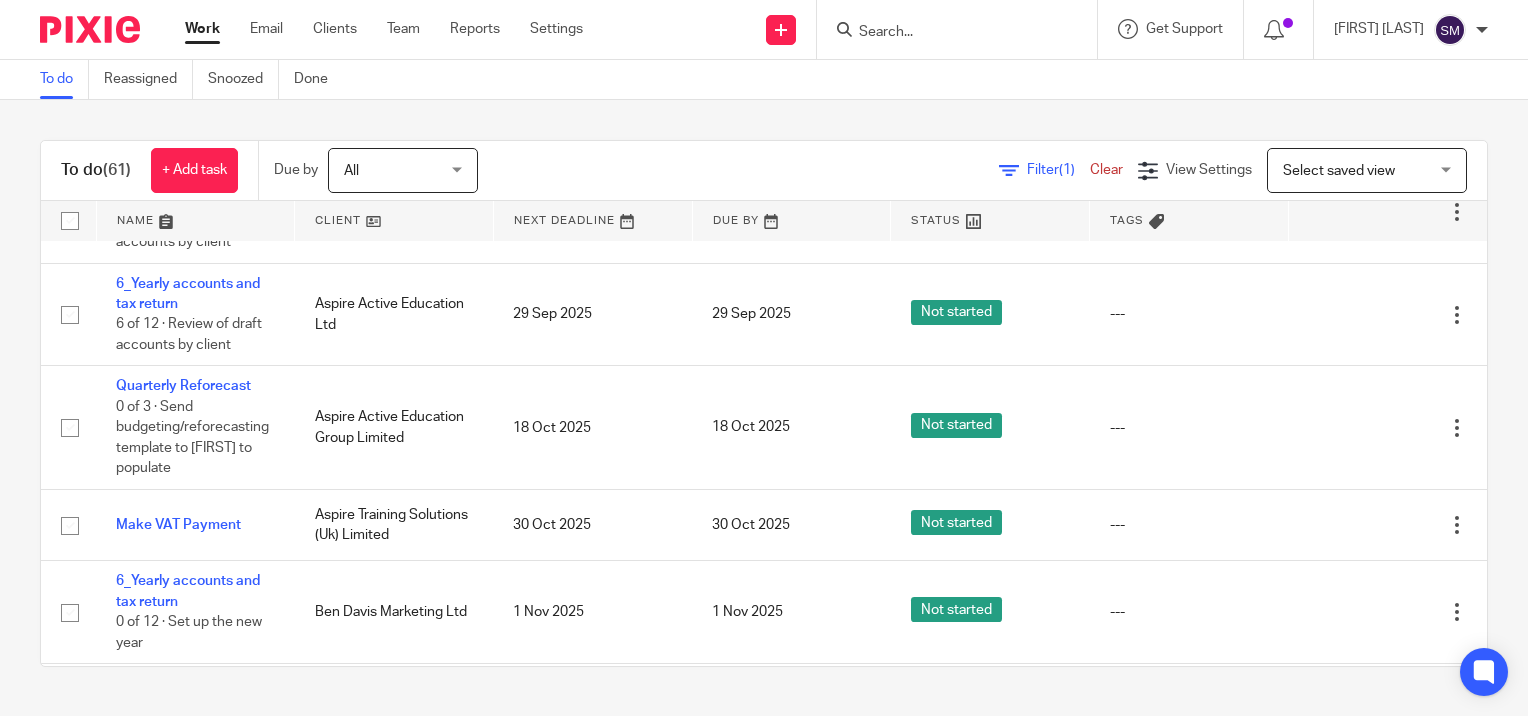 click on "Work" at bounding box center (202, 29) 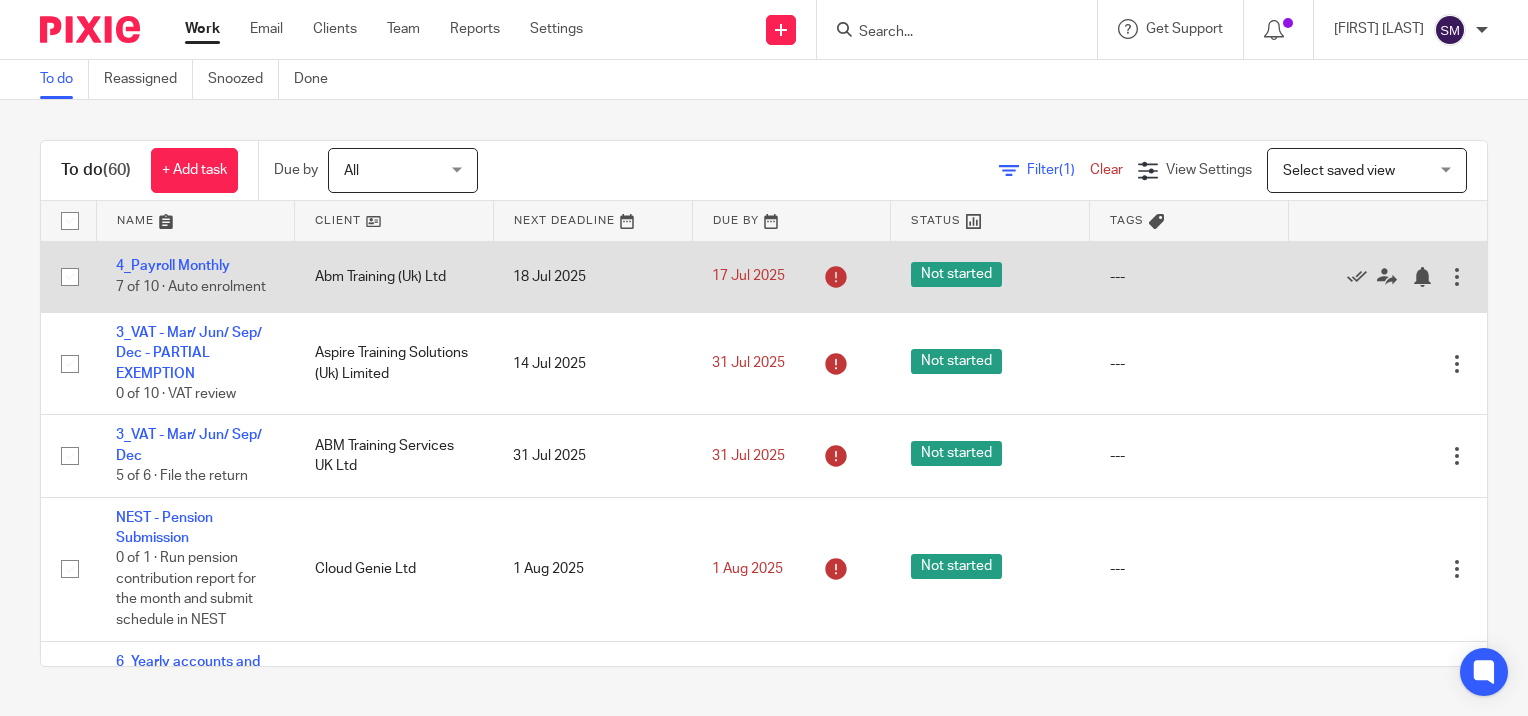 scroll, scrollTop: 0, scrollLeft: 0, axis: both 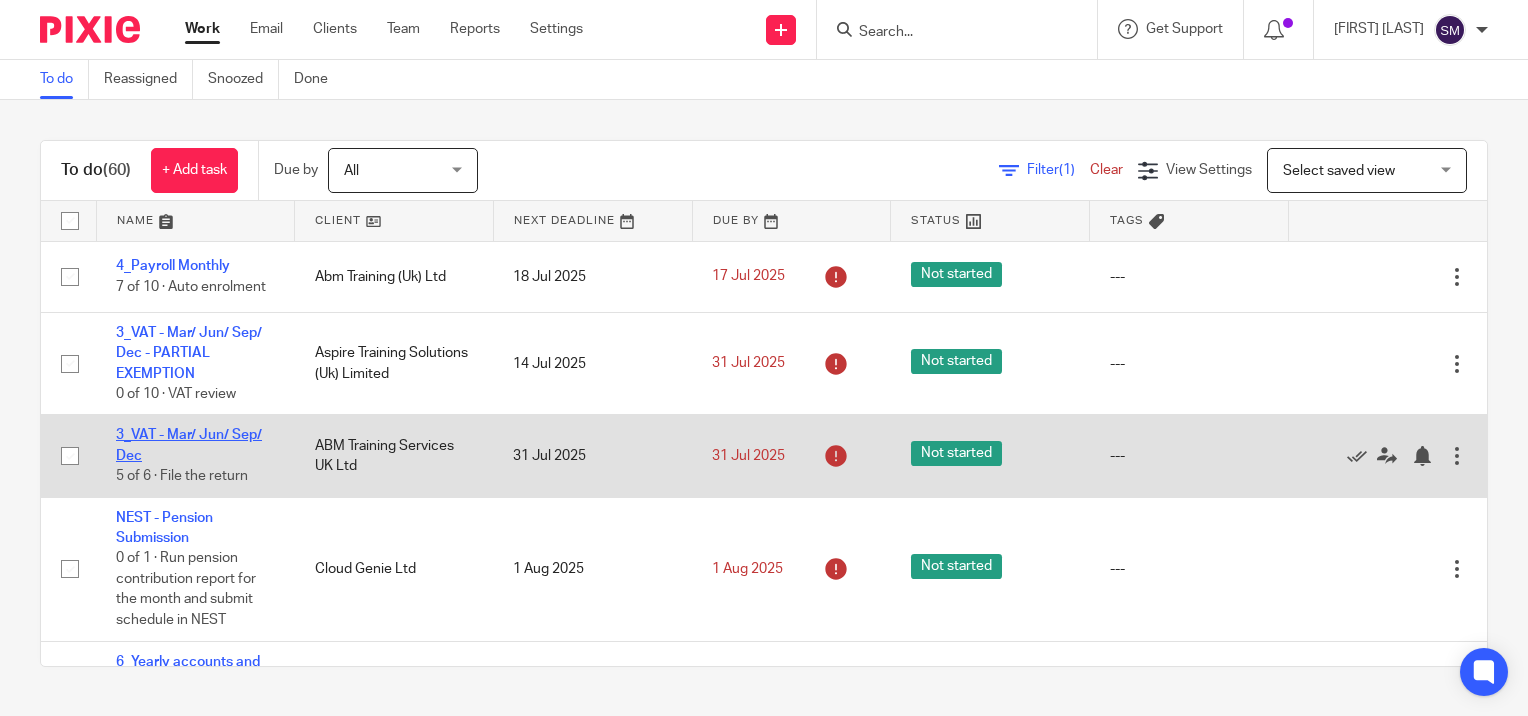 click on "3_VAT - Mar/ Jun/ Sep/ Dec" at bounding box center (189, 445) 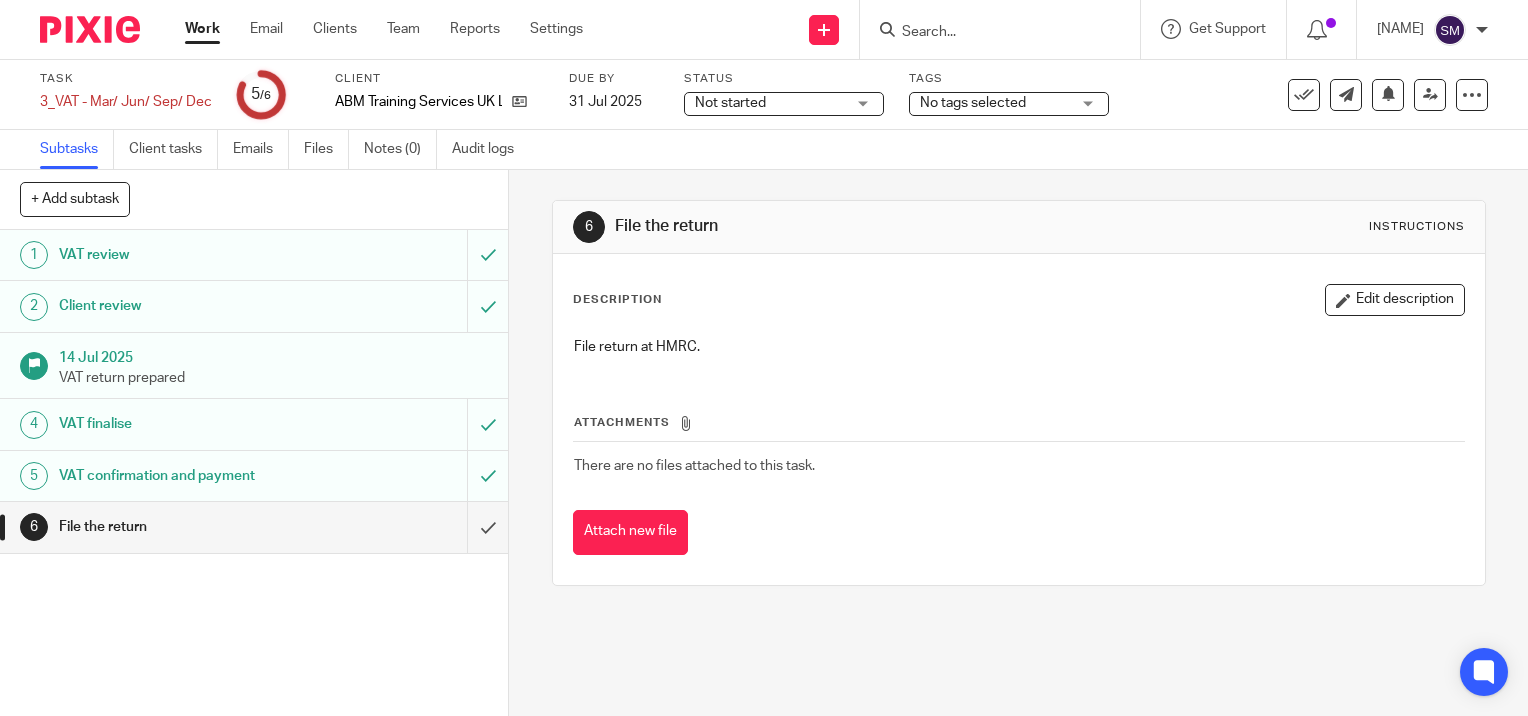 scroll, scrollTop: 0, scrollLeft: 0, axis: both 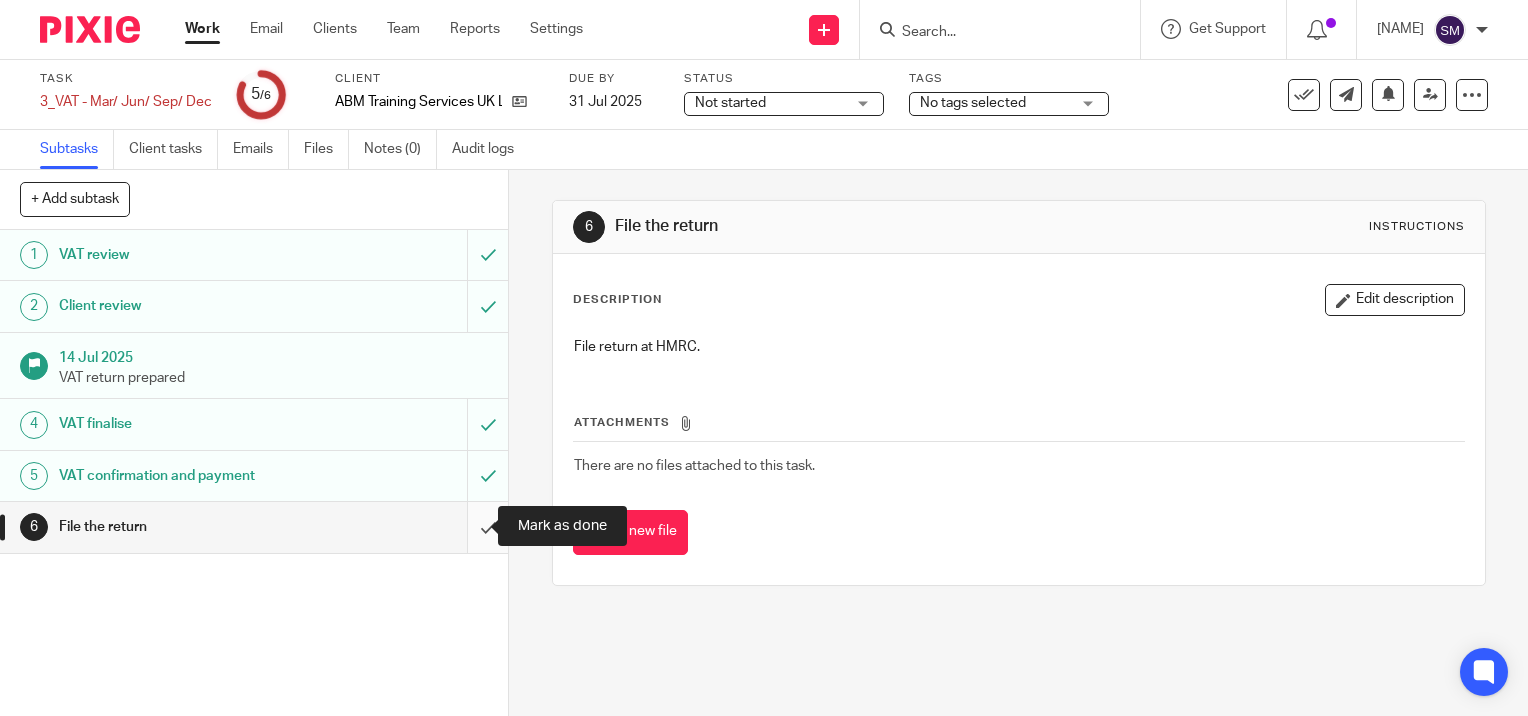 click at bounding box center [254, 527] 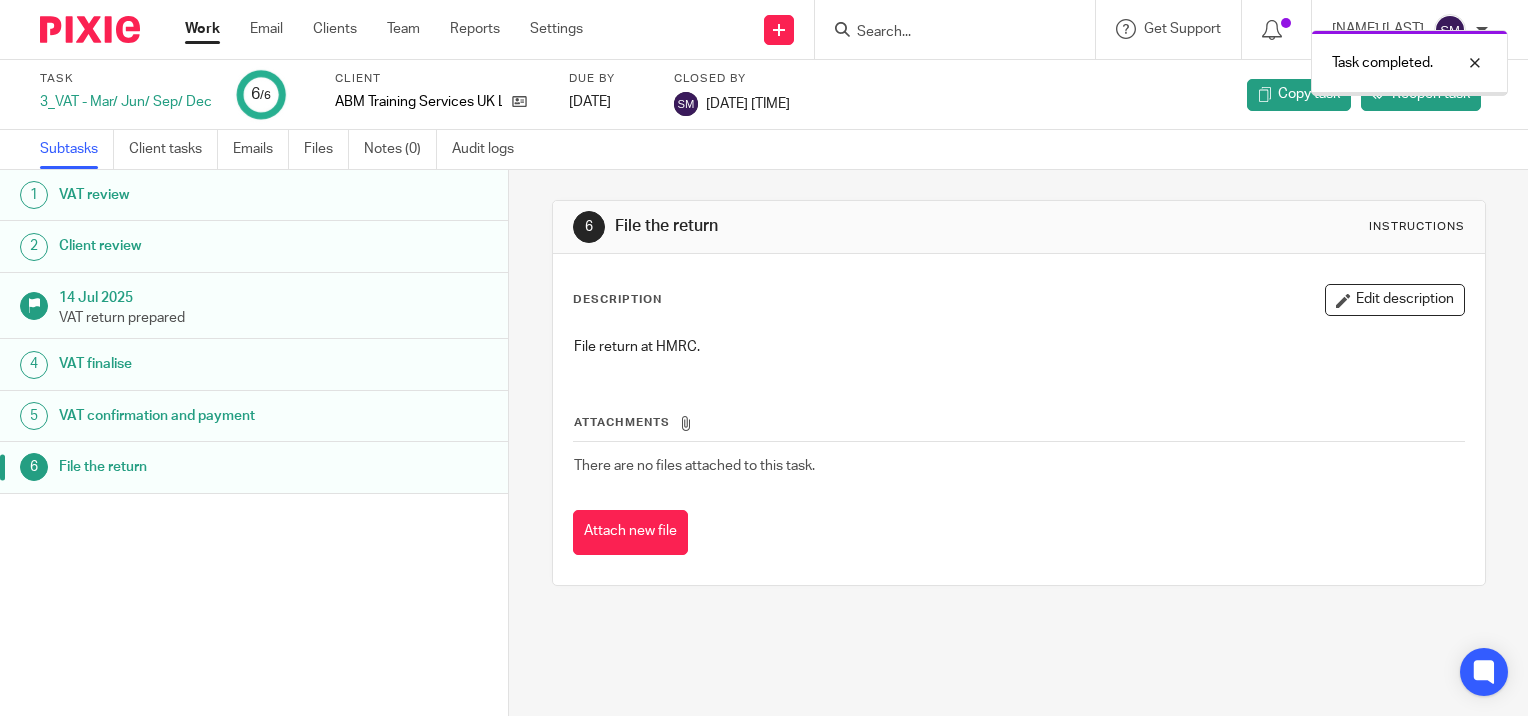 scroll, scrollTop: 0, scrollLeft: 0, axis: both 